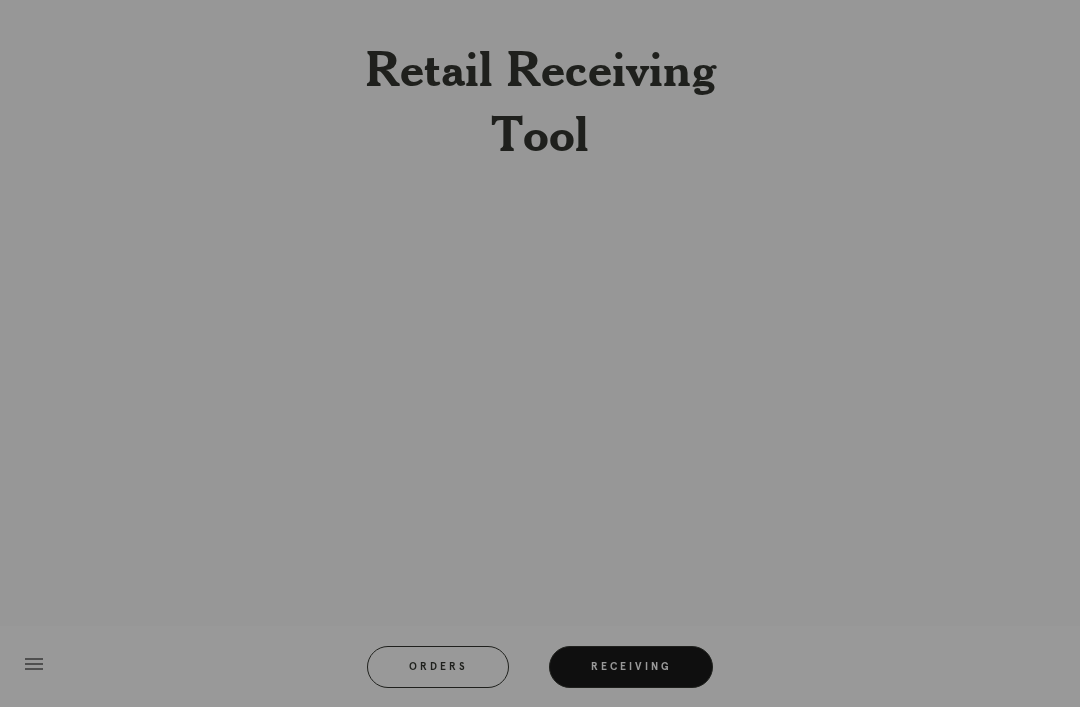 scroll, scrollTop: 0, scrollLeft: 0, axis: both 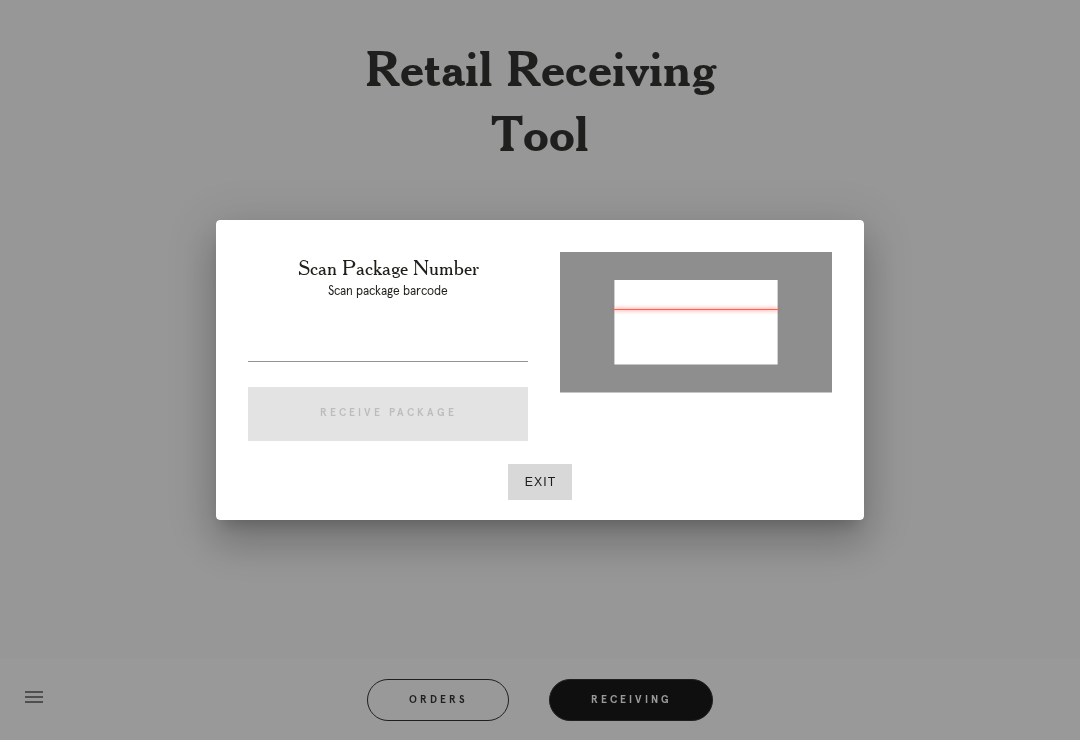 type on "P412344071206842" 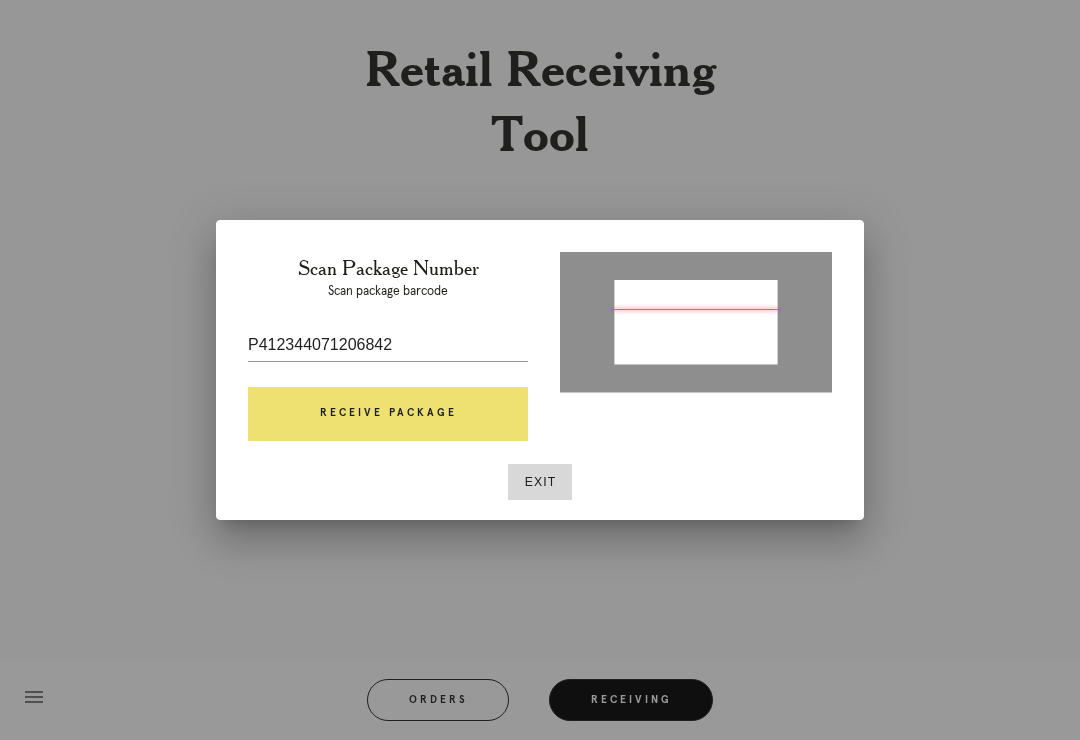 click on "Receive Package" at bounding box center (388, 414) 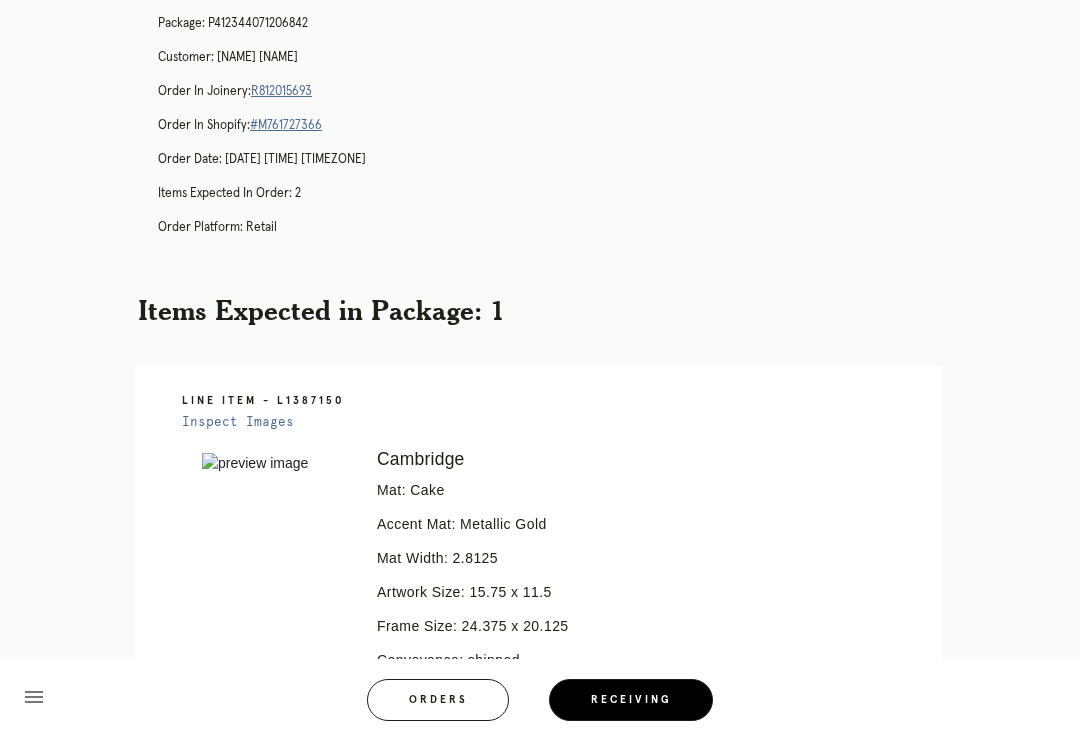 scroll, scrollTop: 21, scrollLeft: 0, axis: vertical 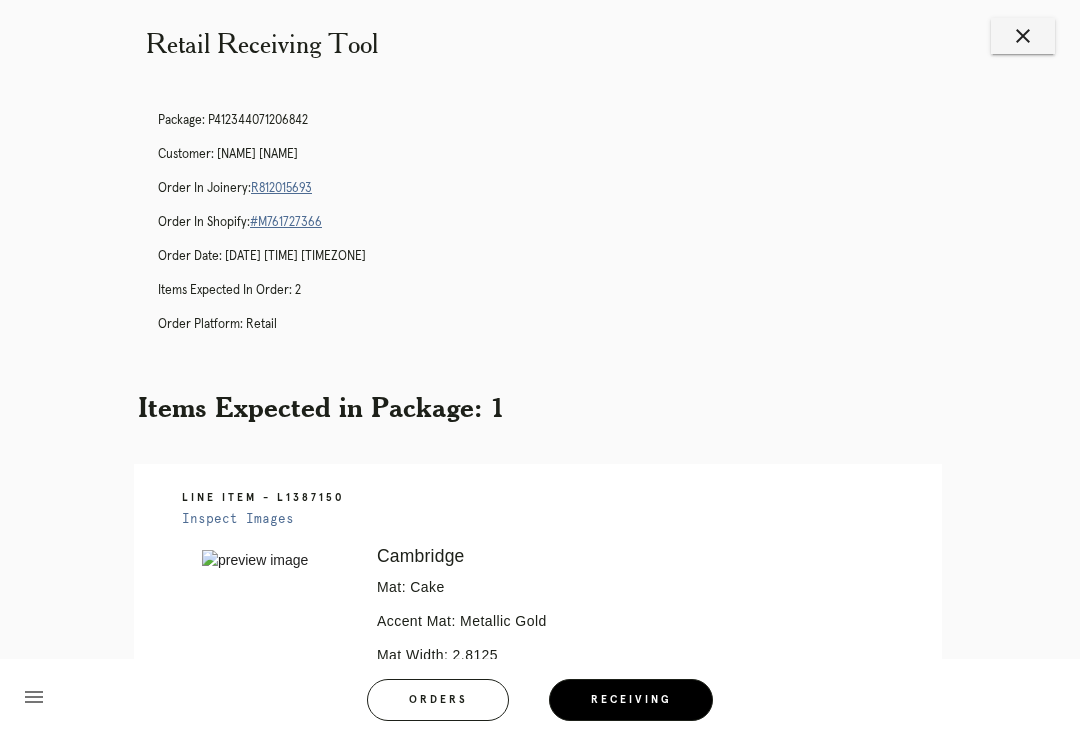 click on "R812015693" at bounding box center (281, 188) 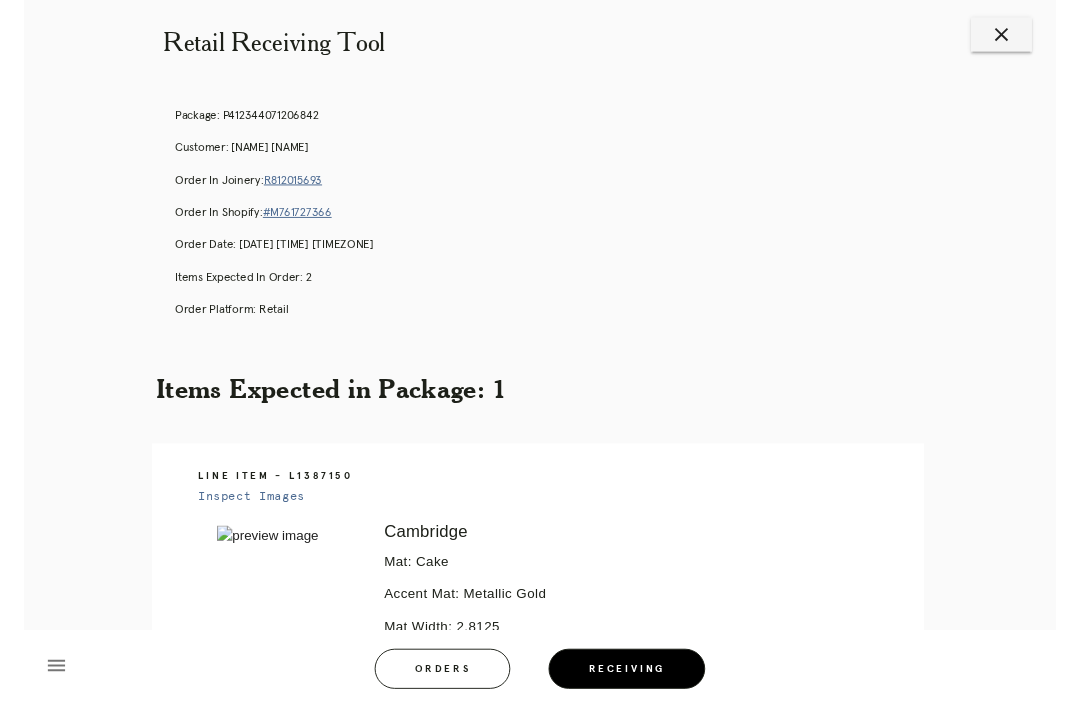 scroll, scrollTop: 0, scrollLeft: 0, axis: both 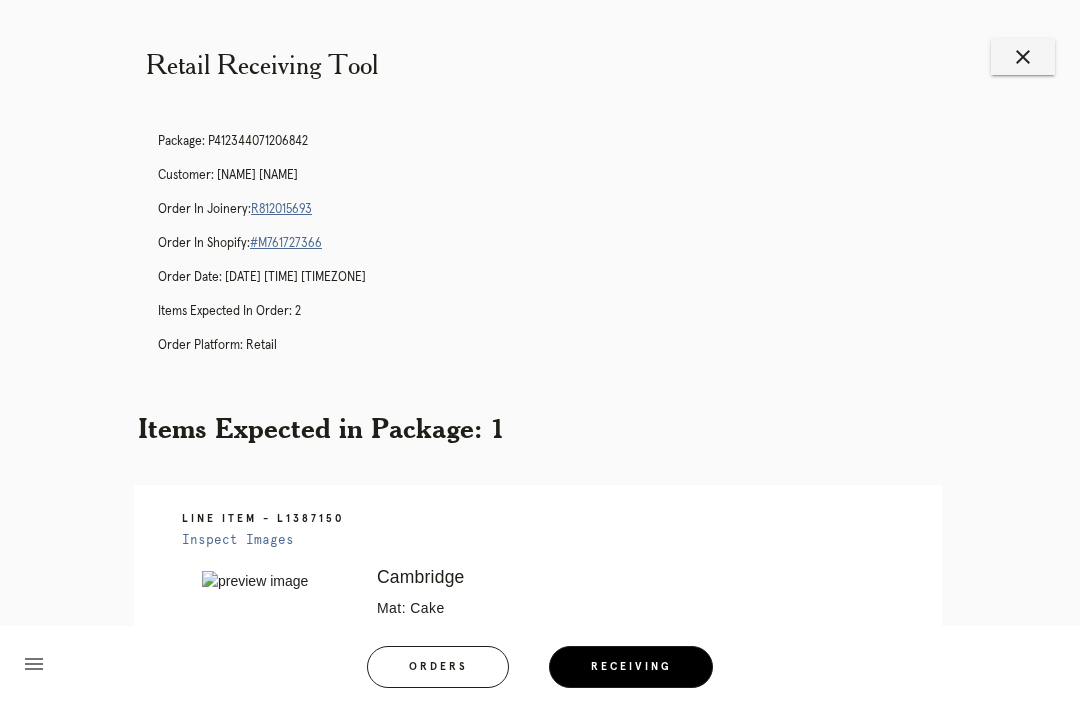 click on "close" at bounding box center [1023, 57] 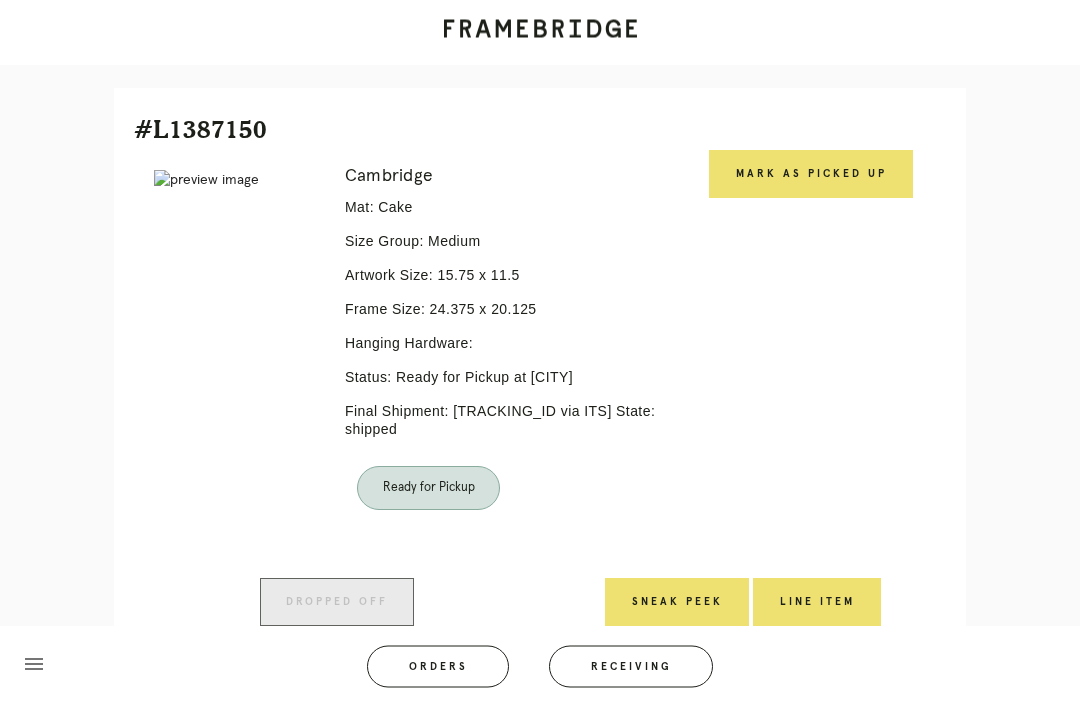 scroll, scrollTop: 446, scrollLeft: 0, axis: vertical 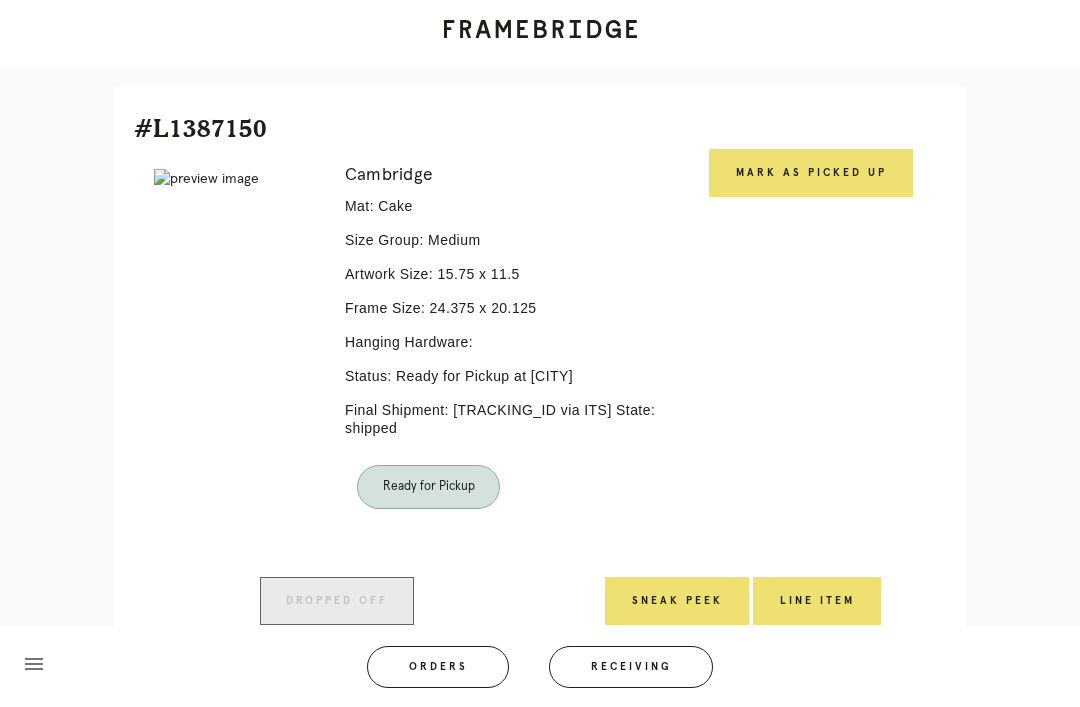 click on "Mark as Picked Up" at bounding box center (811, 173) 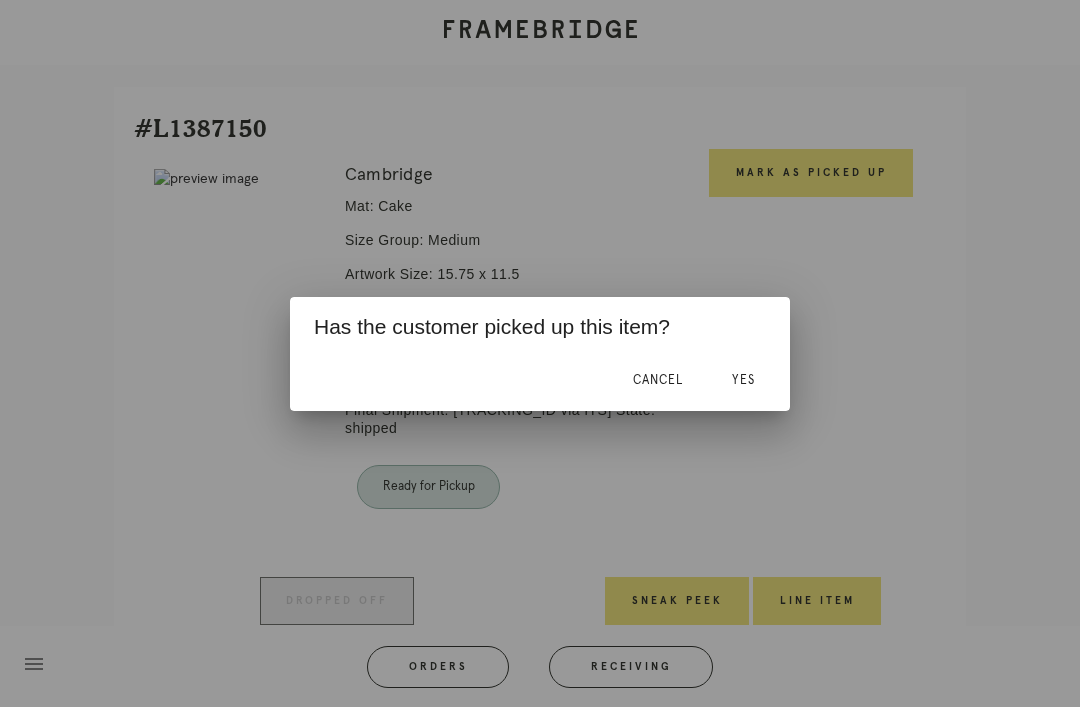 click on "Yes" at bounding box center (743, 380) 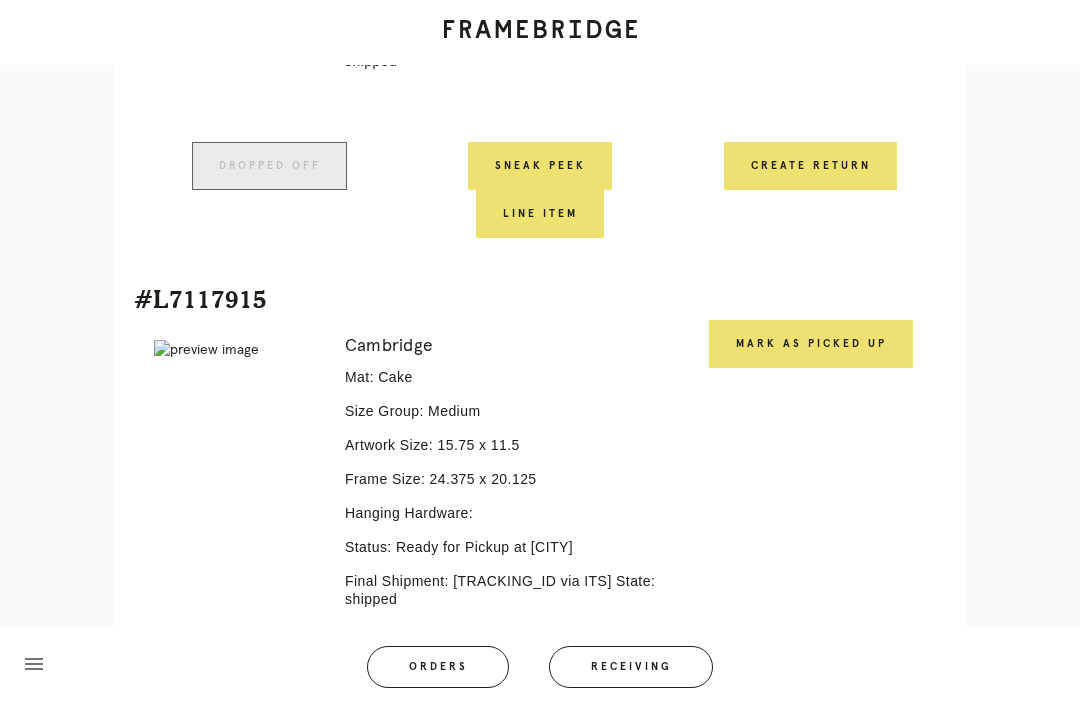scroll, scrollTop: 878, scrollLeft: 0, axis: vertical 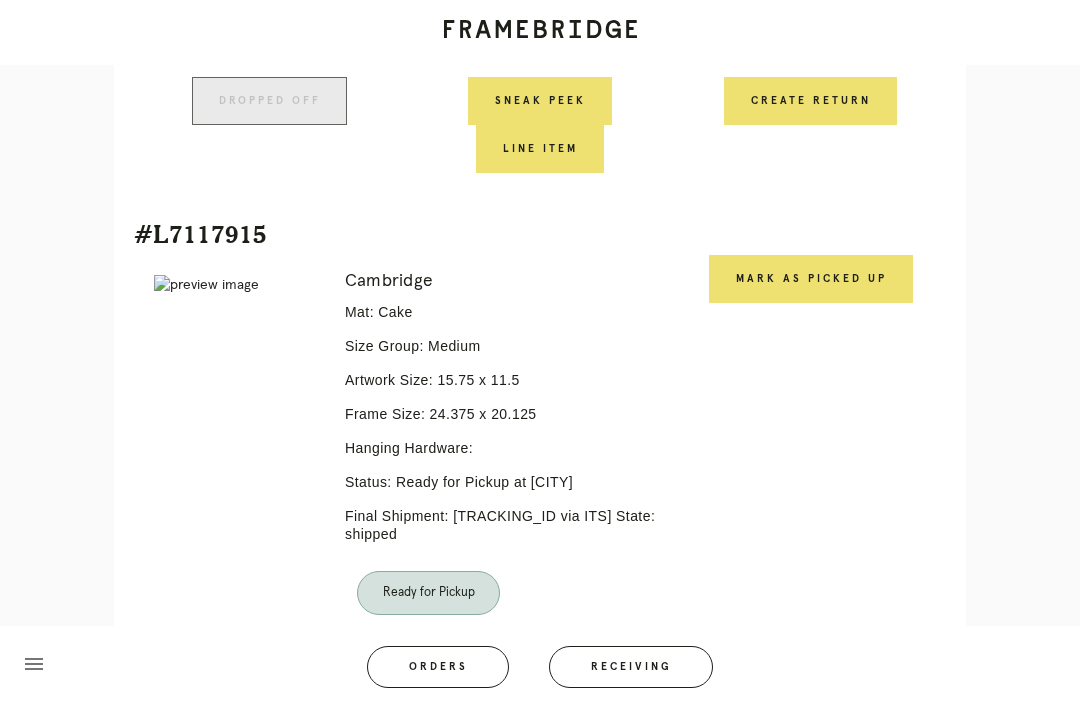 click on "Mark as Picked Up" at bounding box center [811, 279] 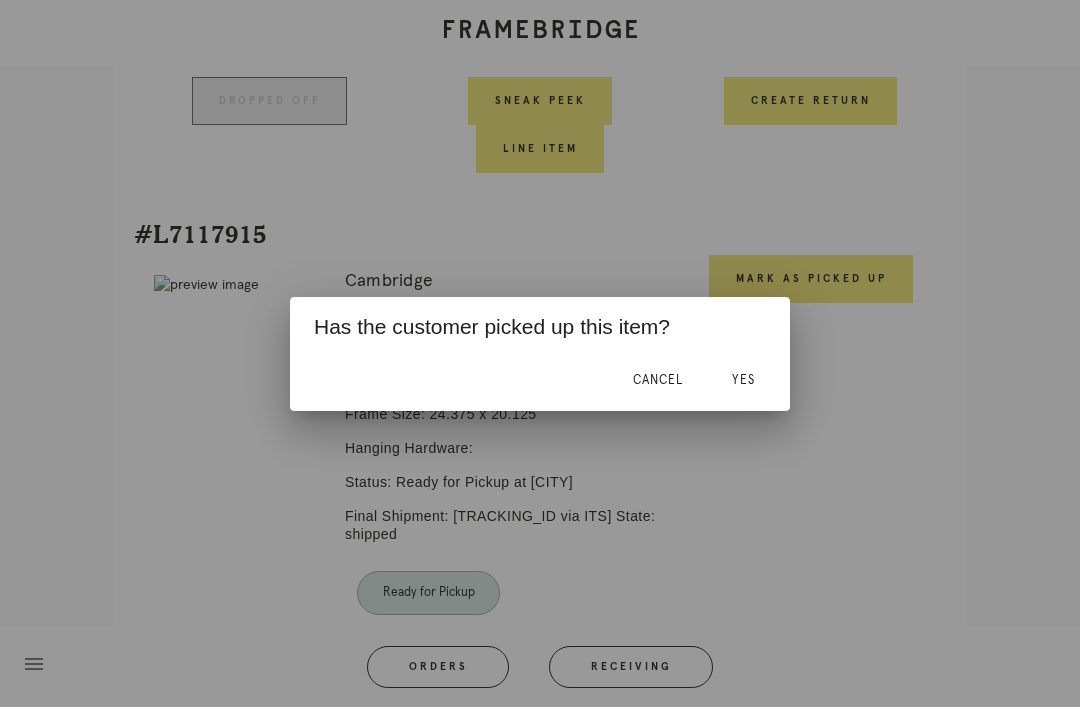 click on "Yes" at bounding box center (743, 381) 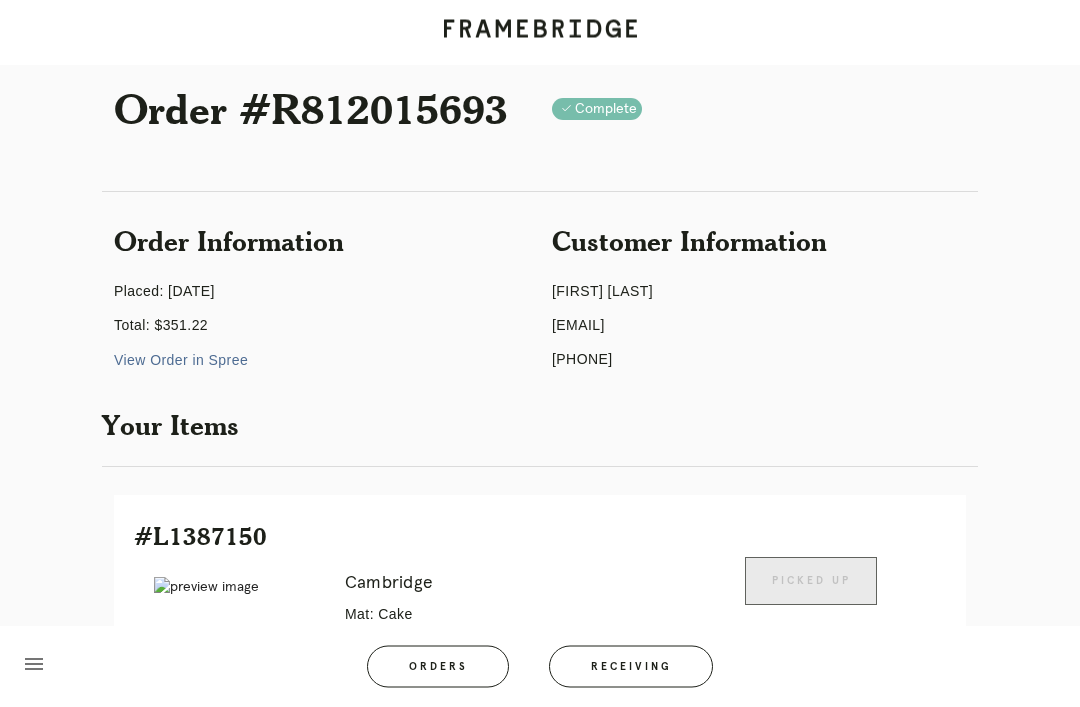 scroll, scrollTop: 0, scrollLeft: 0, axis: both 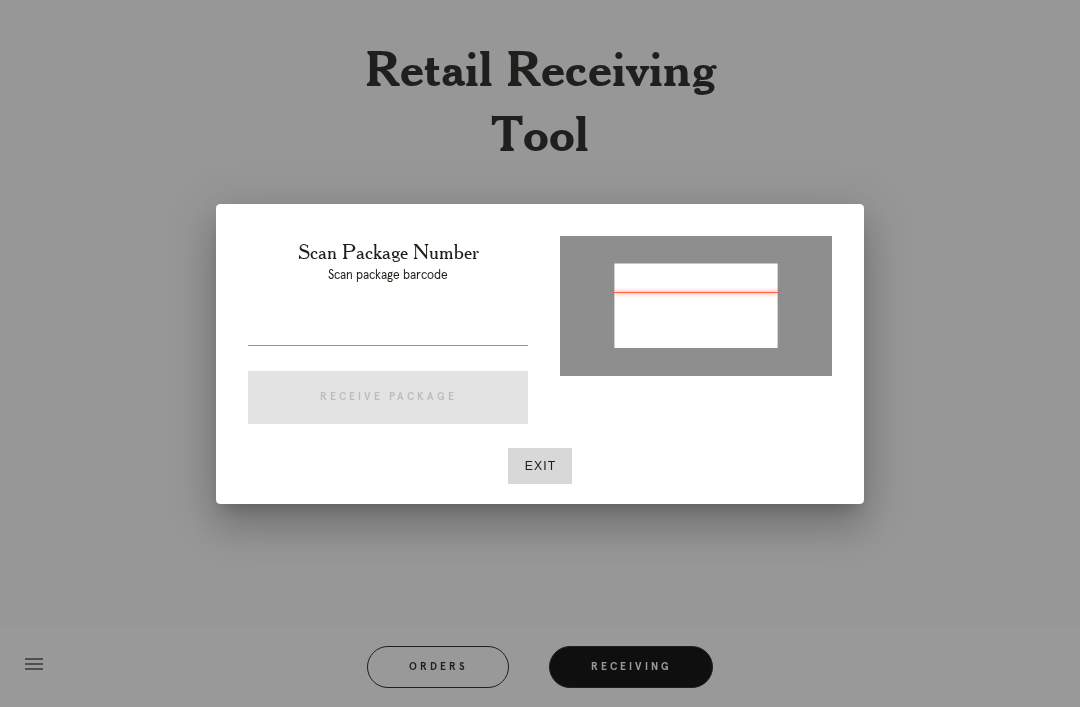 type on "P176737924204410" 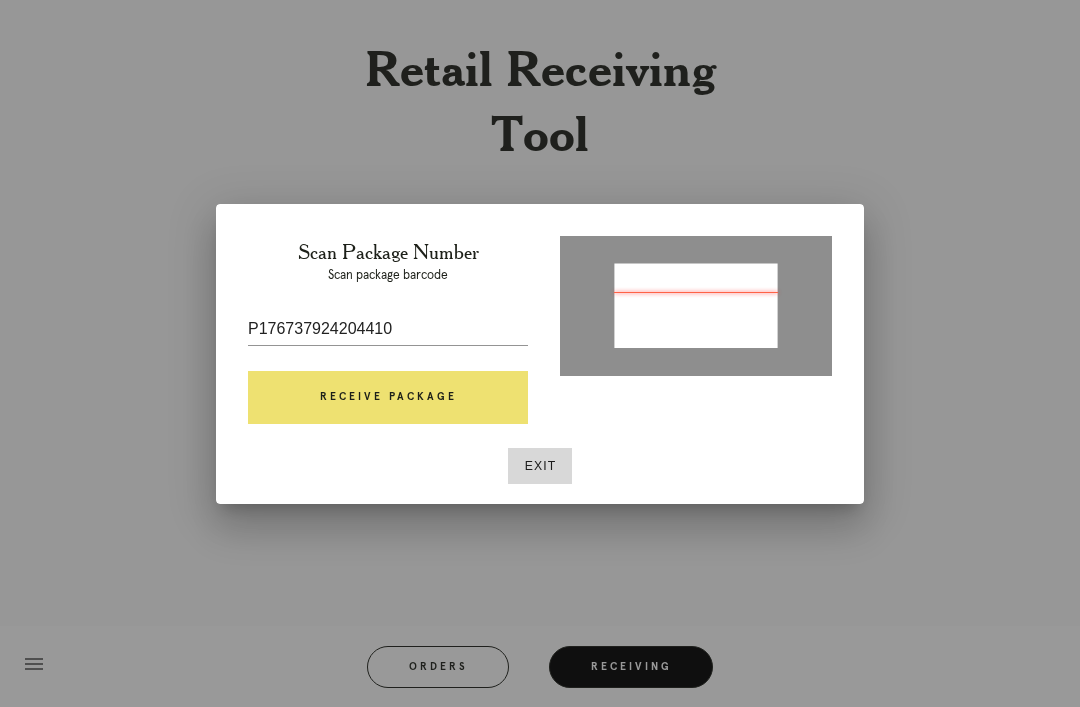 click on "Receive Package" at bounding box center [388, 398] 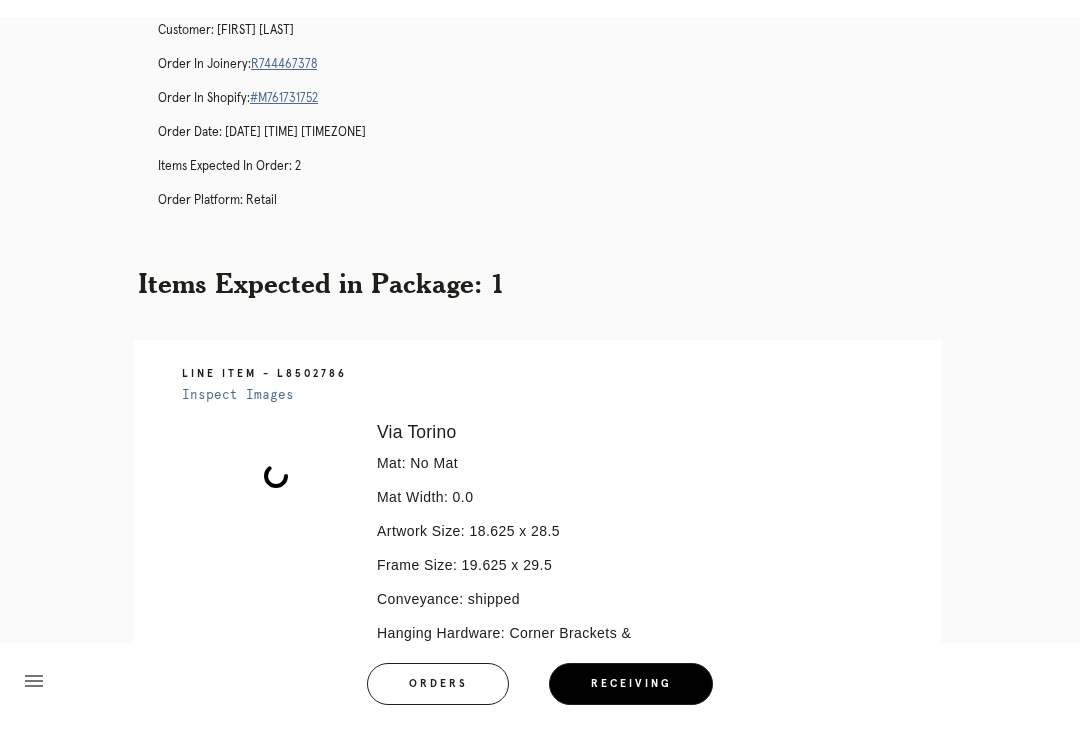 scroll, scrollTop: 0, scrollLeft: 0, axis: both 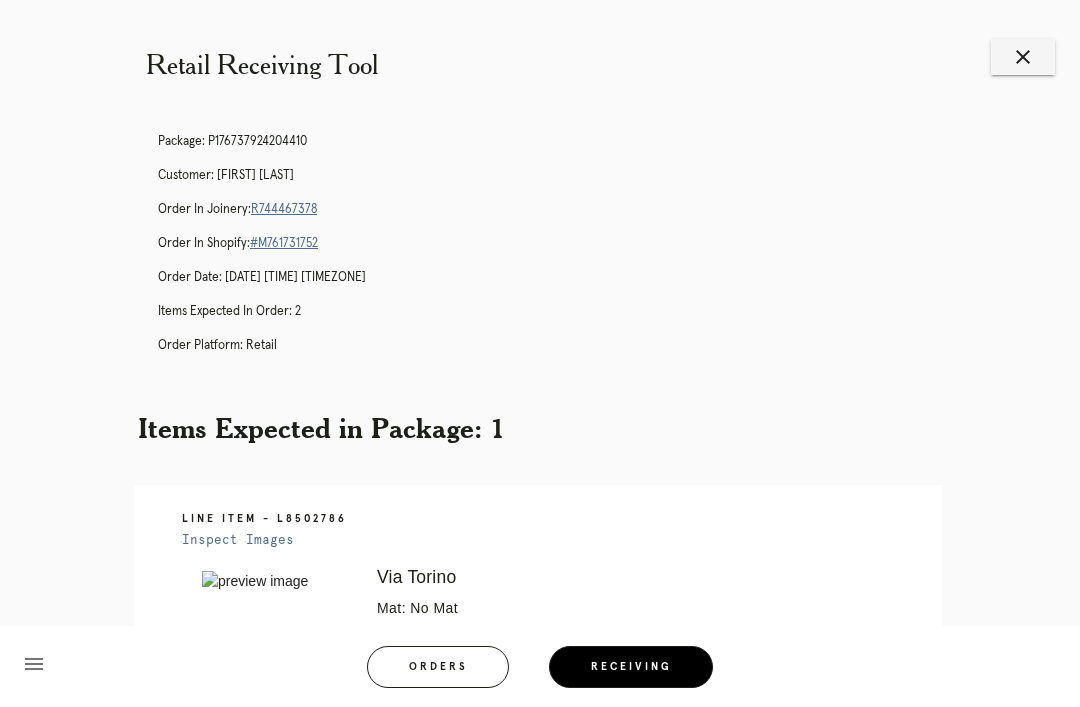 click on "R744467378" at bounding box center [284, 209] 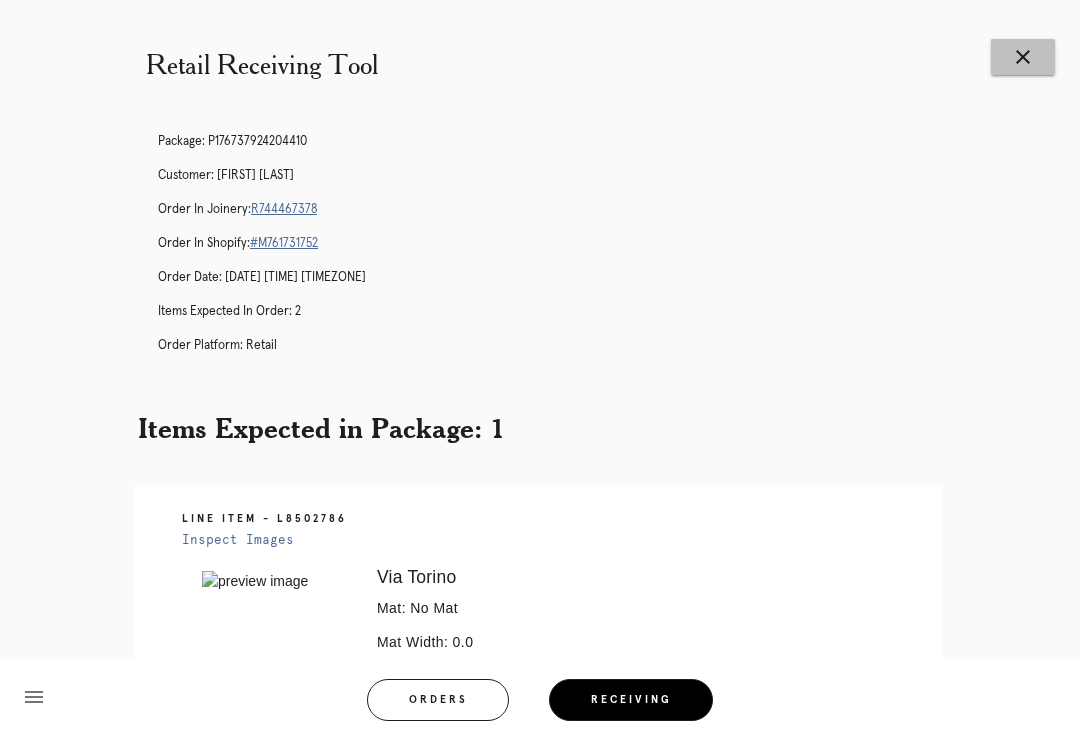 click on "close" at bounding box center [1023, 57] 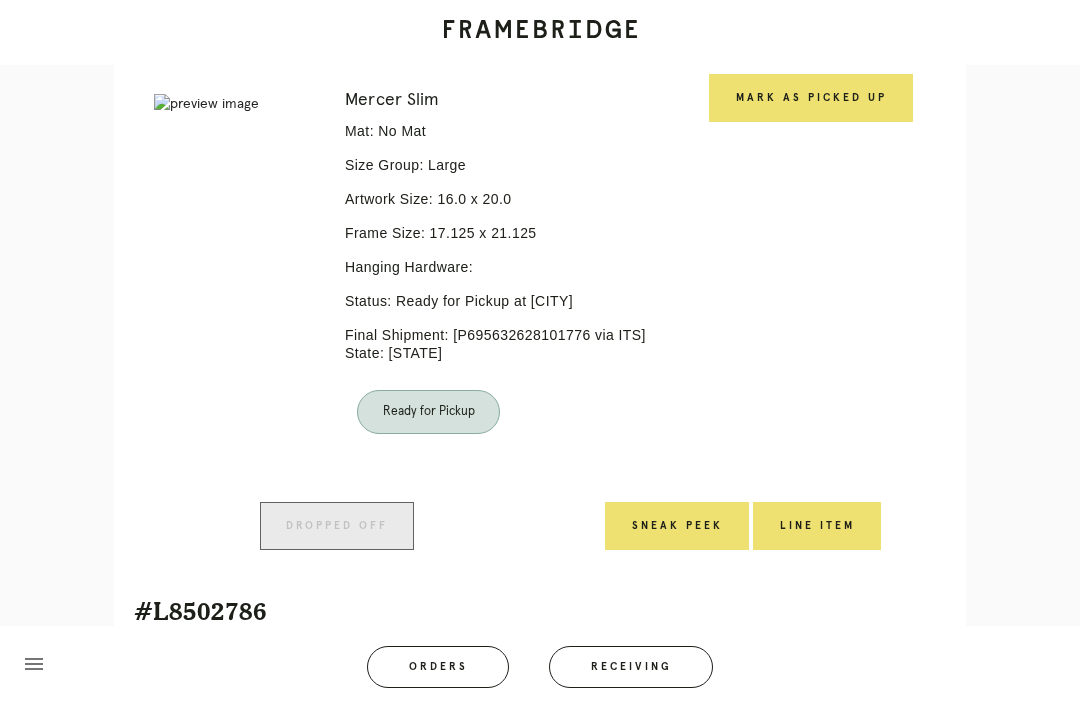 scroll, scrollTop: 454, scrollLeft: 0, axis: vertical 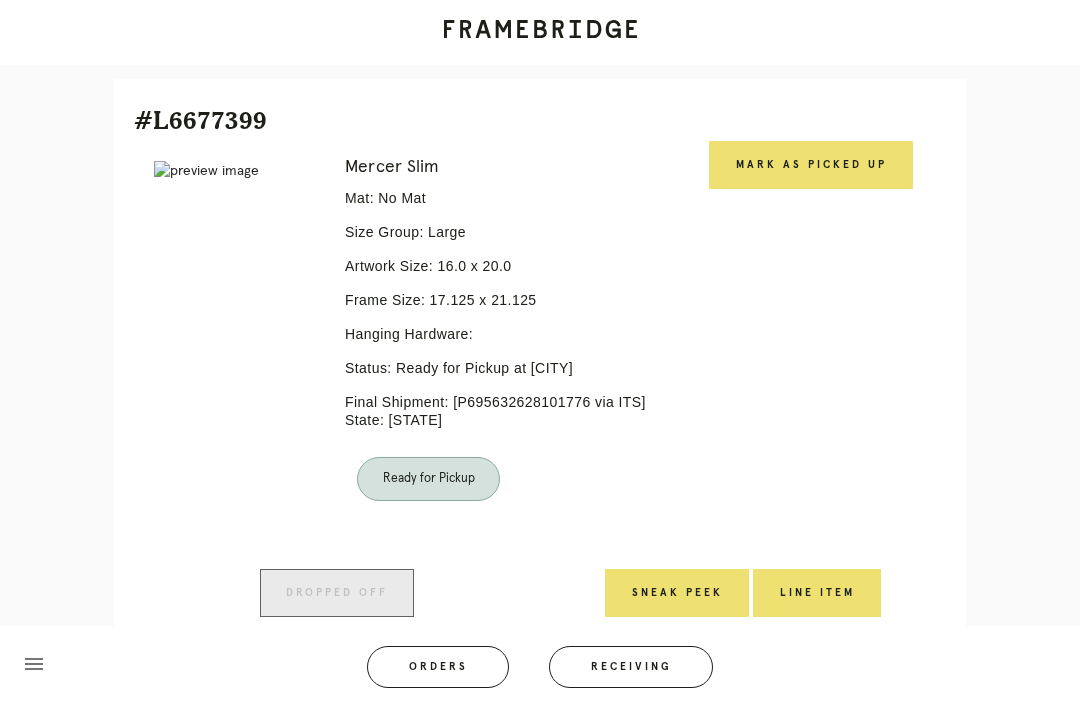 click on "Mark as Picked Up" at bounding box center (811, 165) 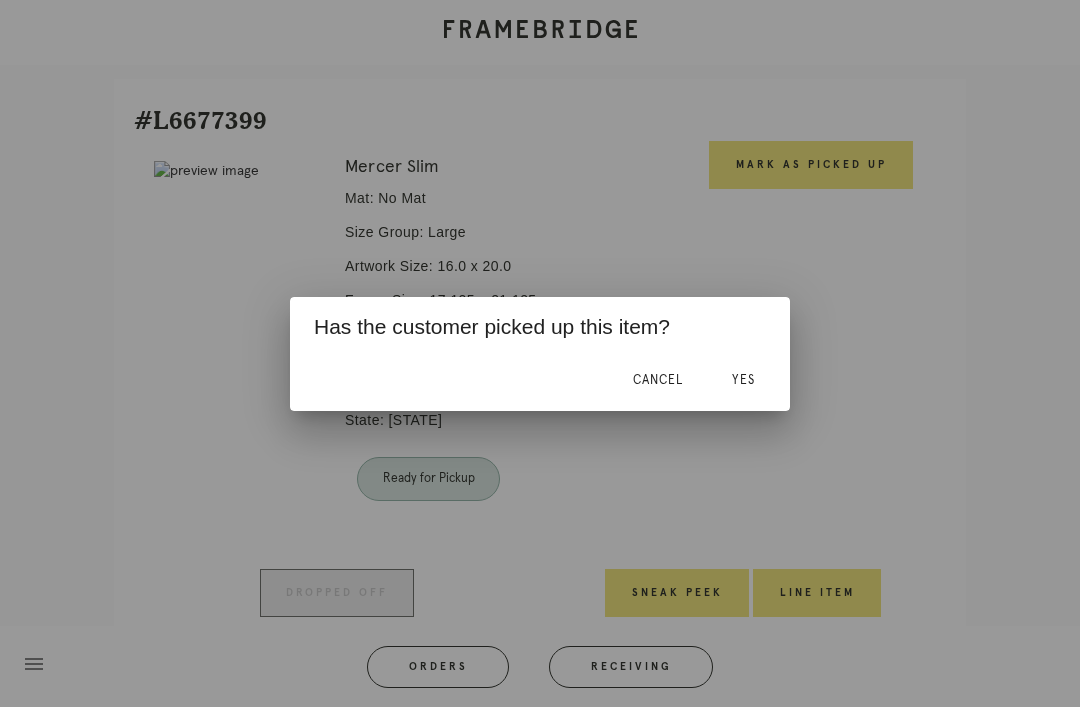 click on "Yes" at bounding box center (743, 380) 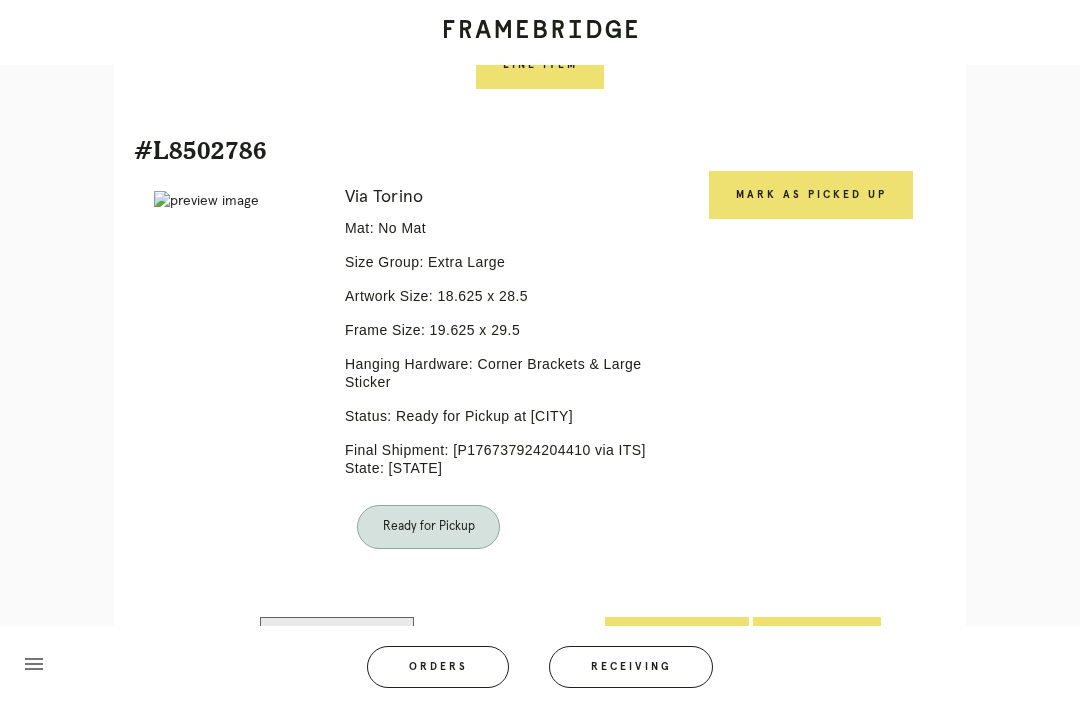 scroll, scrollTop: 961, scrollLeft: 0, axis: vertical 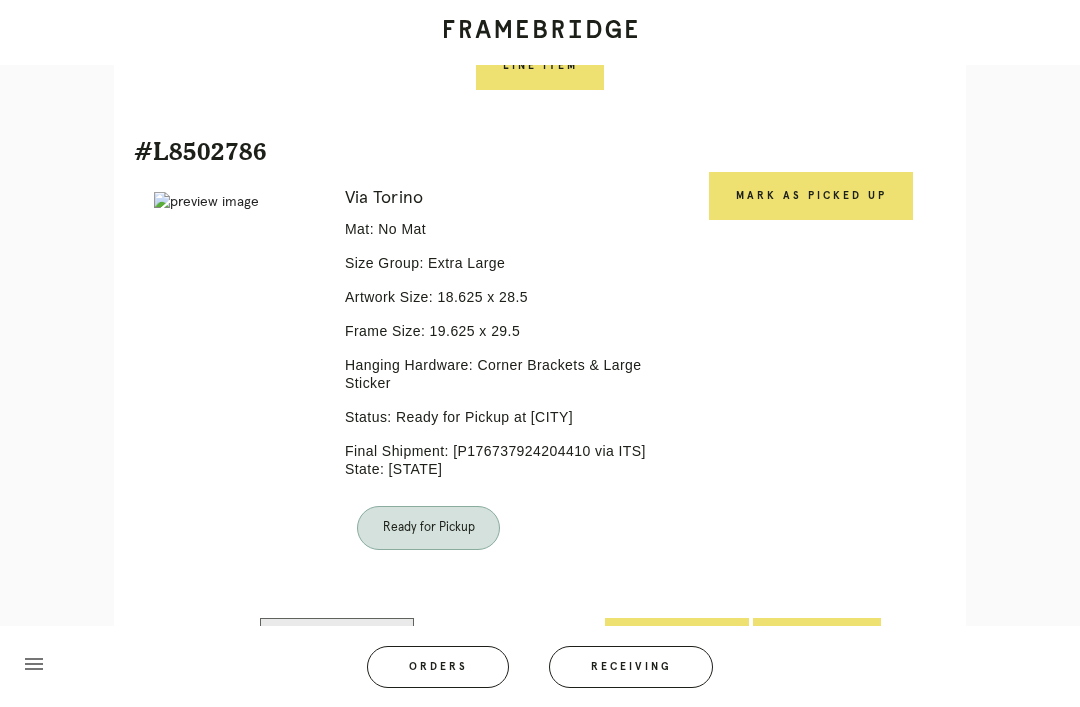 click on "Mark as Picked Up" at bounding box center [811, 196] 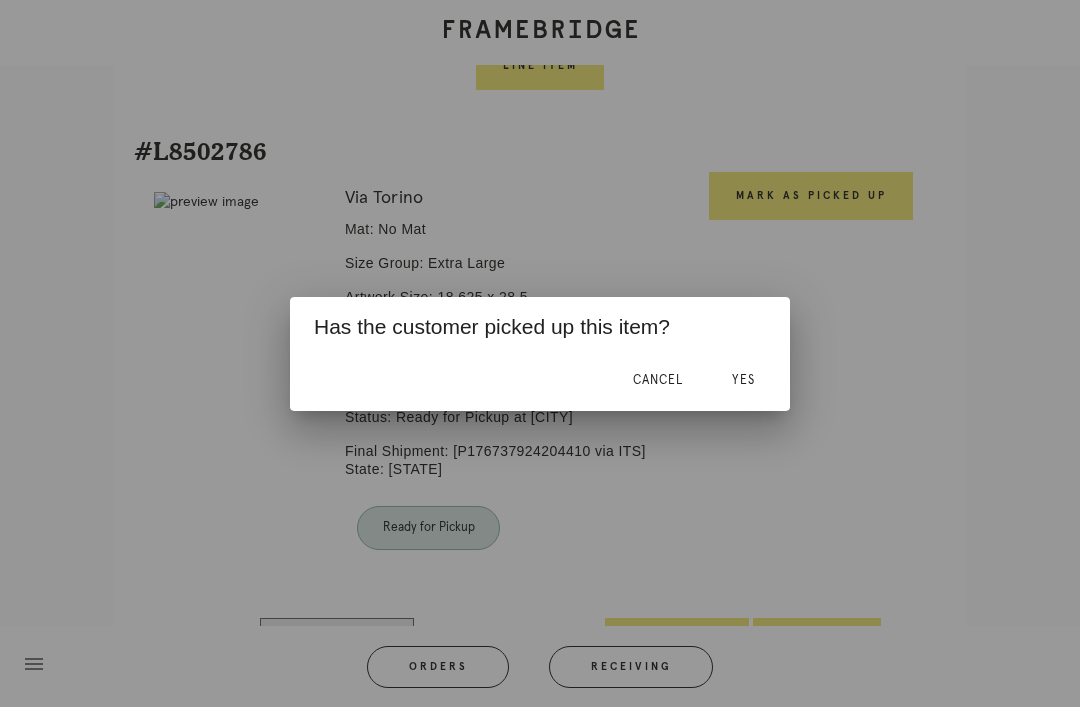 click on "Yes" at bounding box center [743, 381] 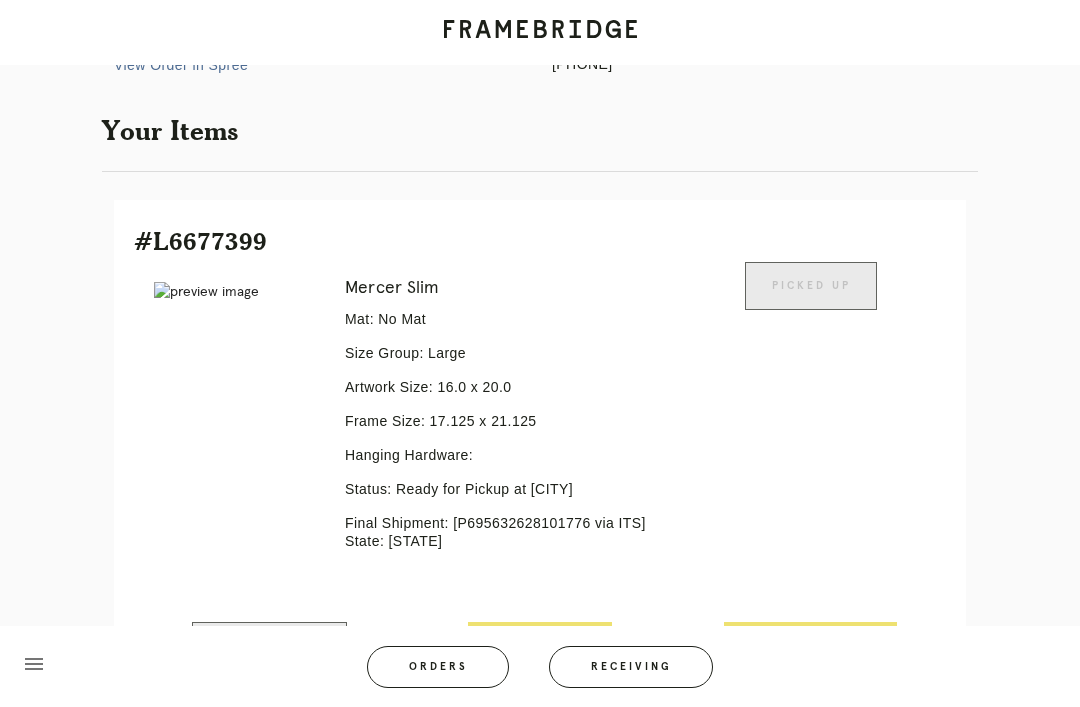 scroll, scrollTop: 0, scrollLeft: 0, axis: both 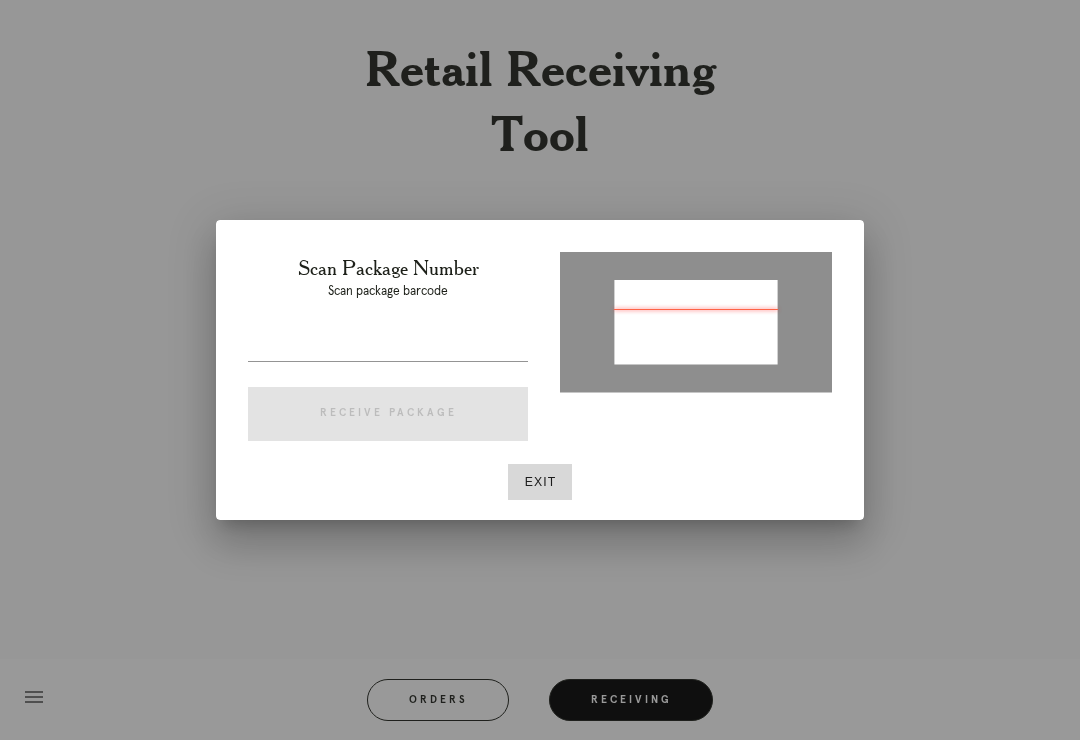 click at bounding box center [388, 345] 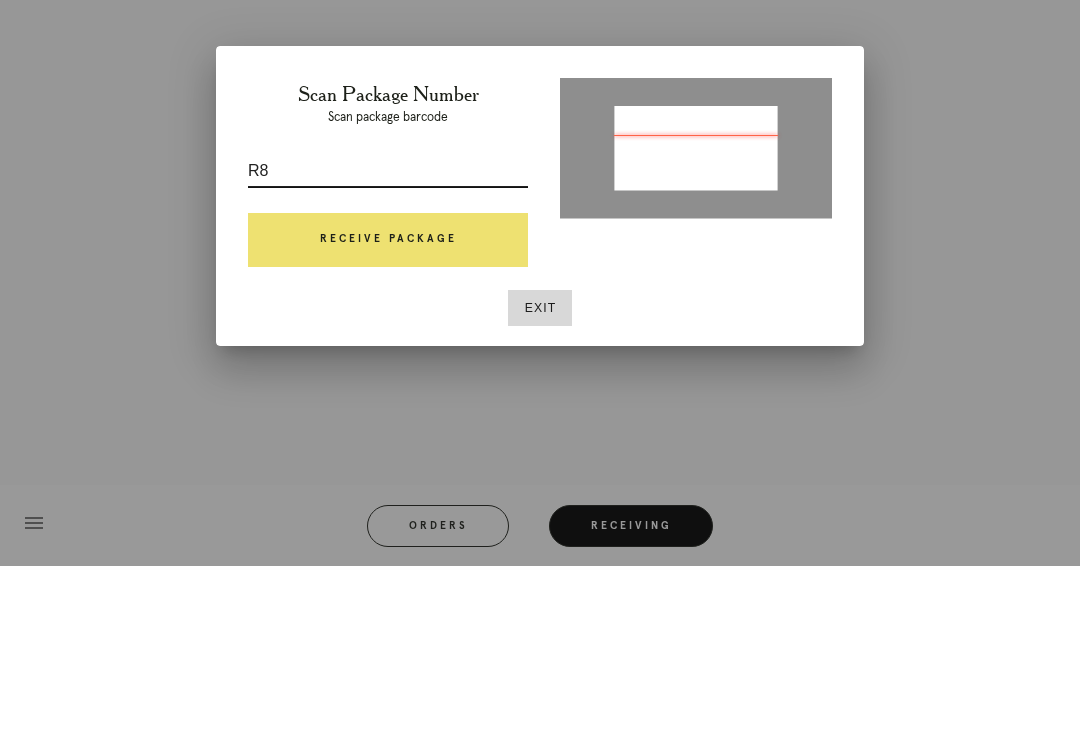 type on "R" 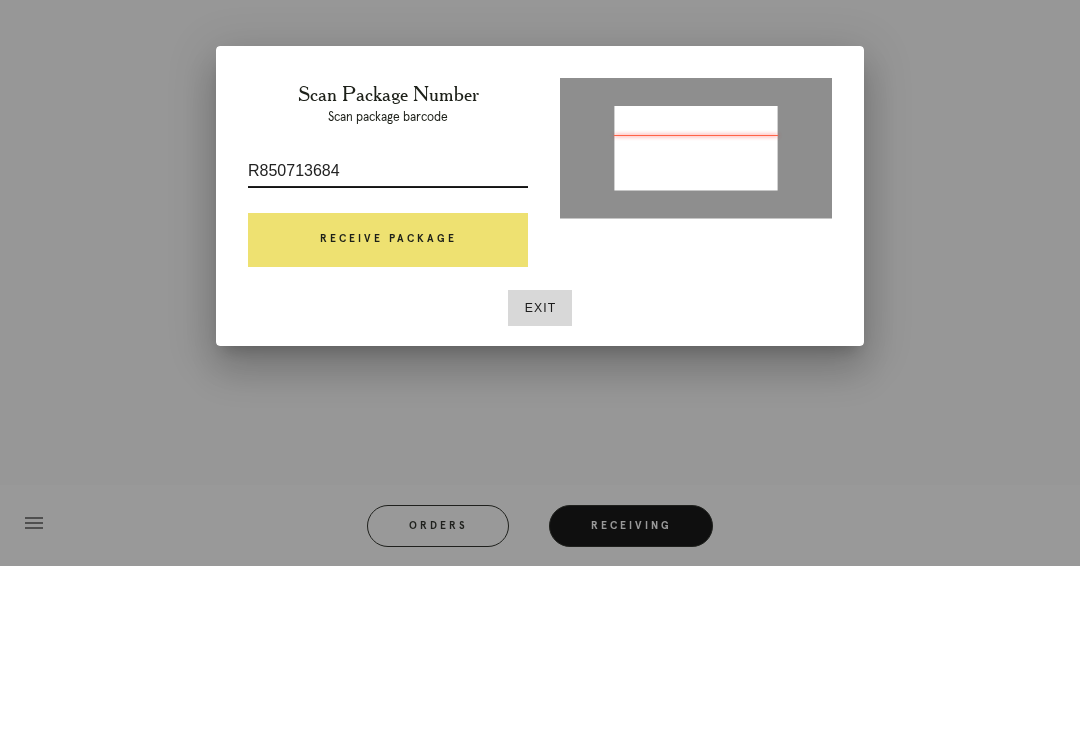 click on "Receive Package" at bounding box center (388, 414) 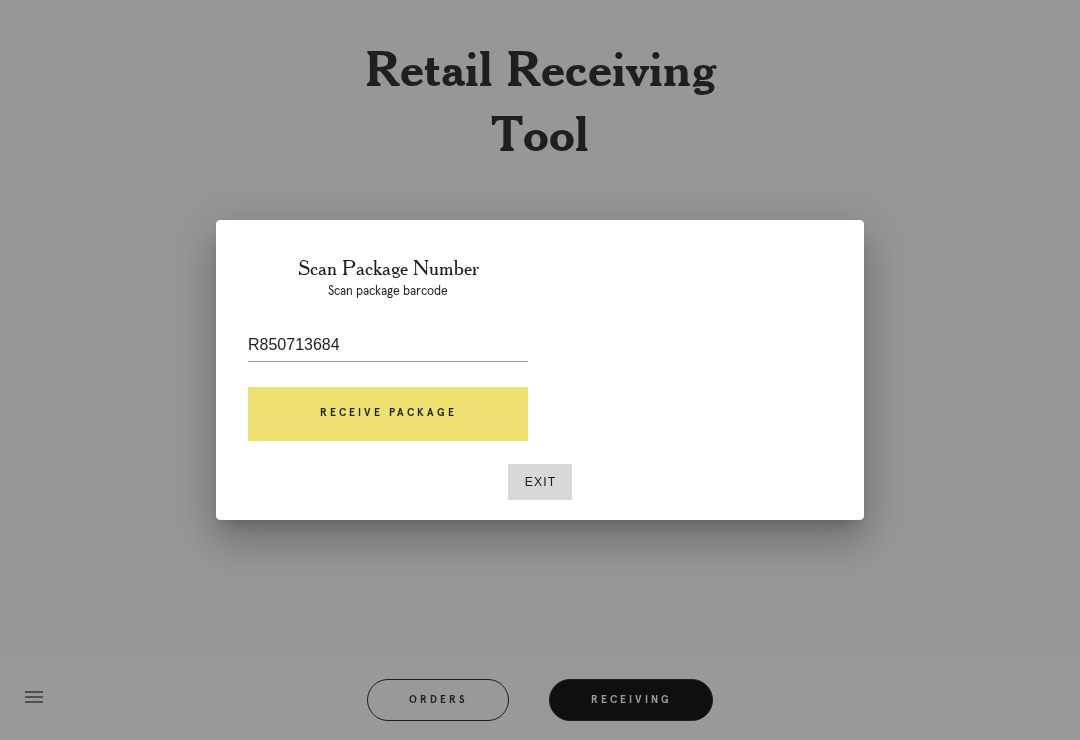 click on "R850713684" at bounding box center [388, 345] 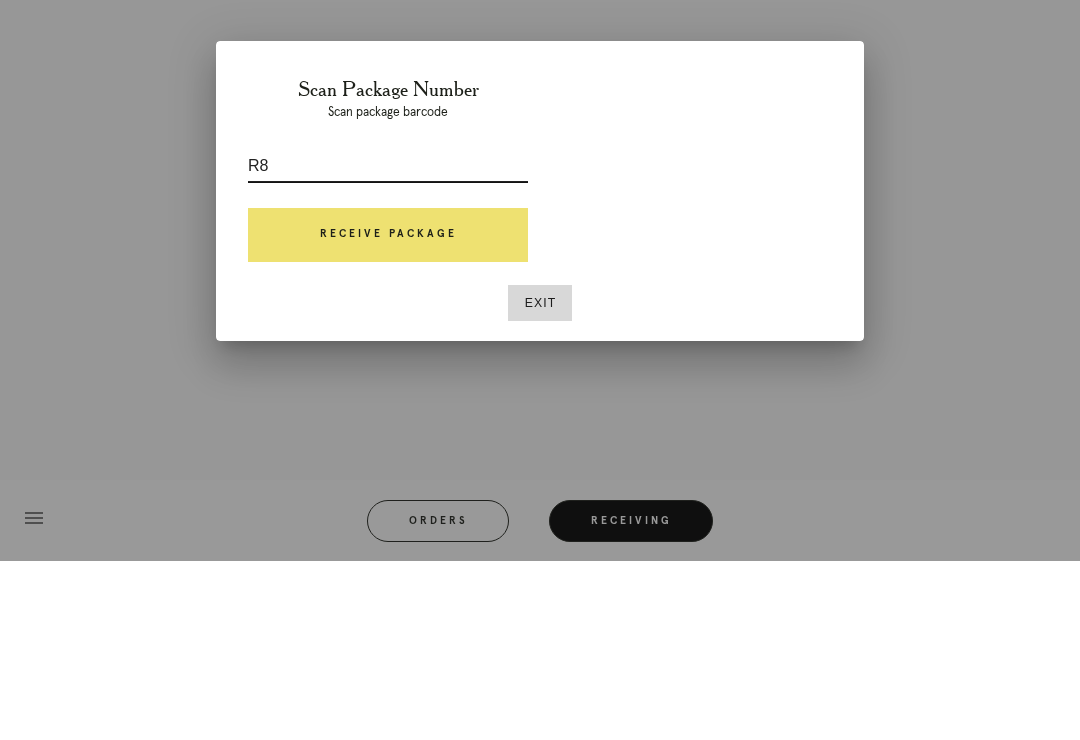 type on "R" 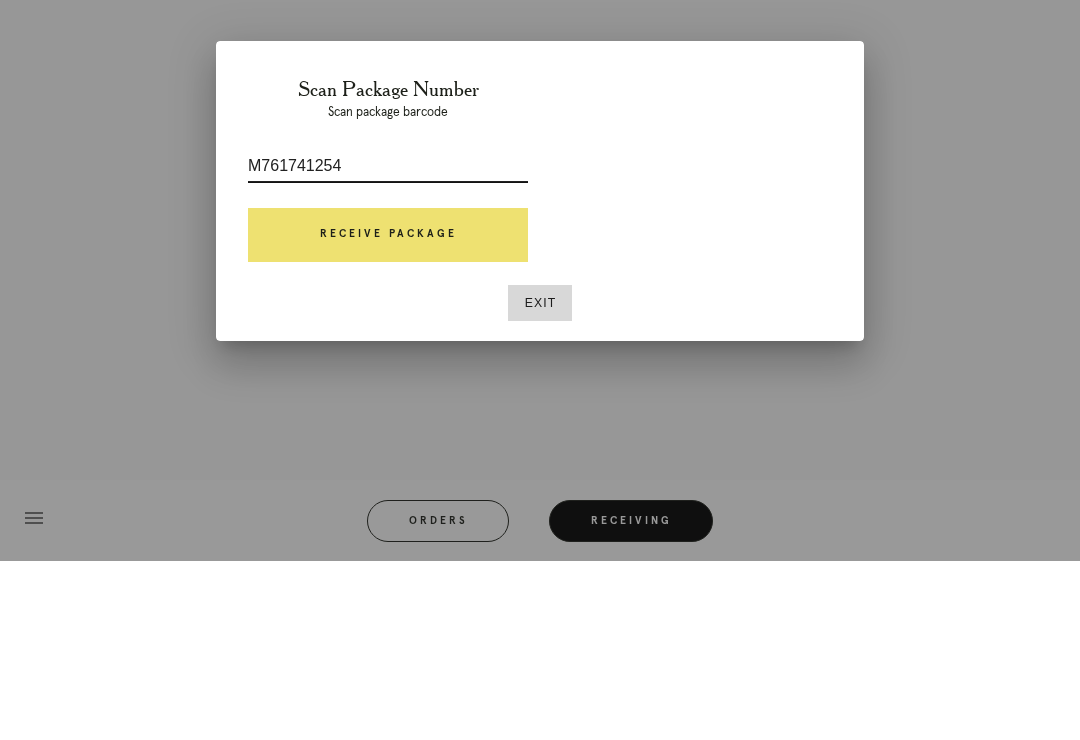 click on "Receive Package" at bounding box center (388, 414) 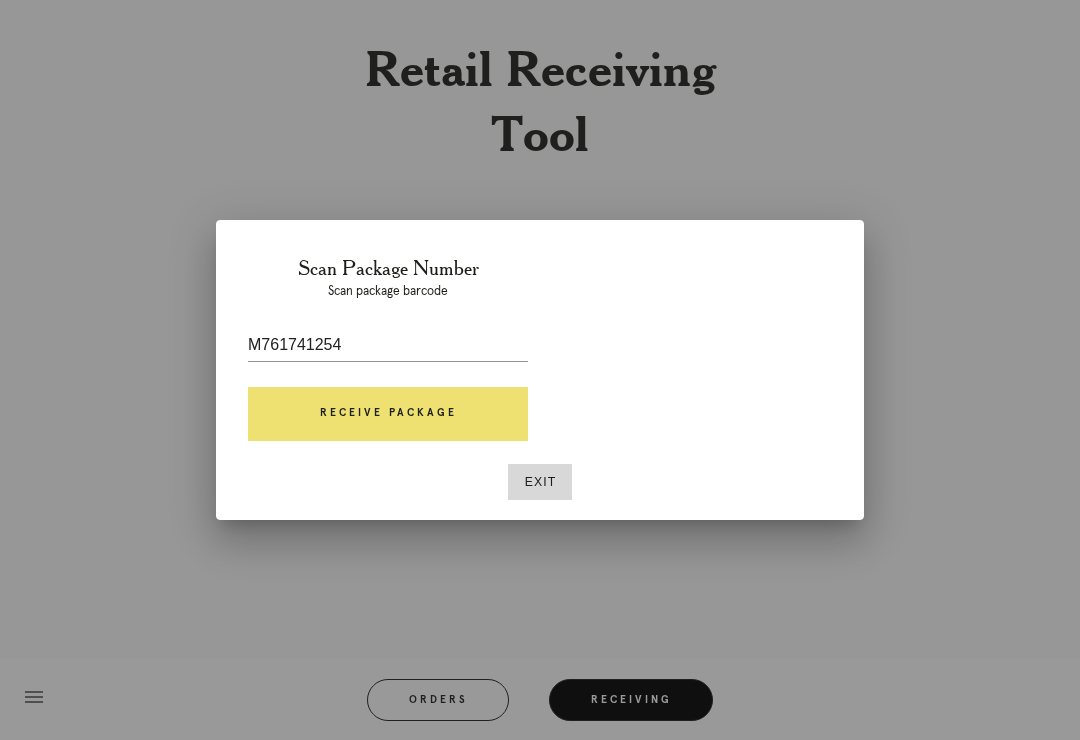 click on "M761741254" at bounding box center (388, 345) 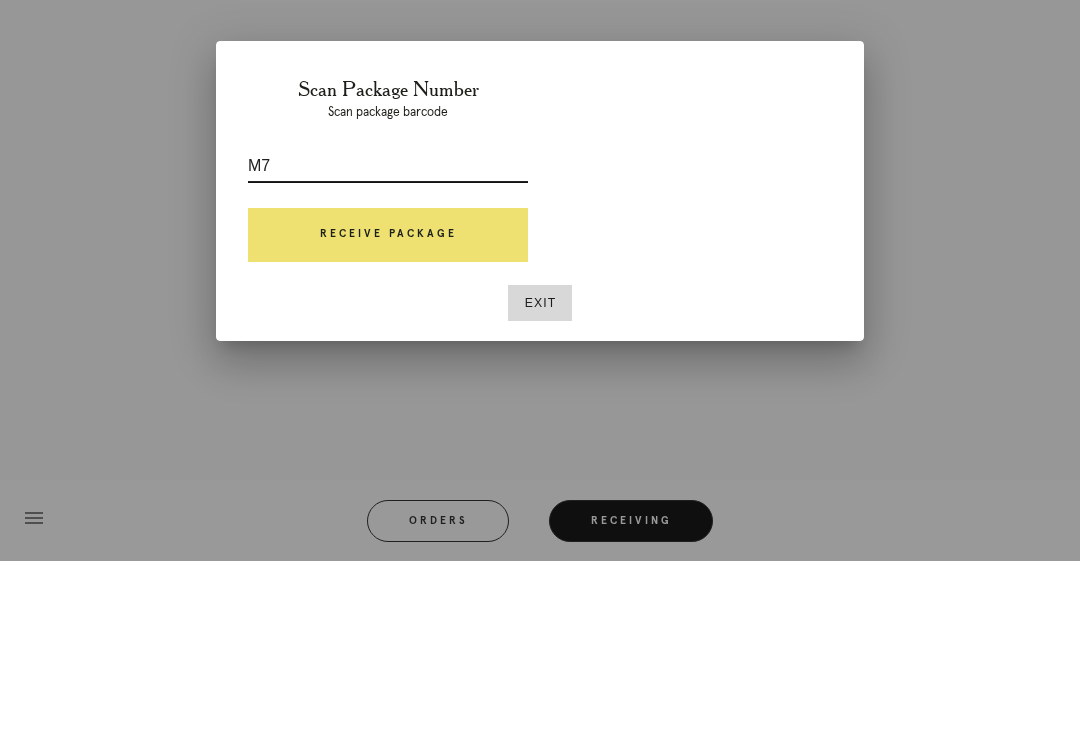 type on "M" 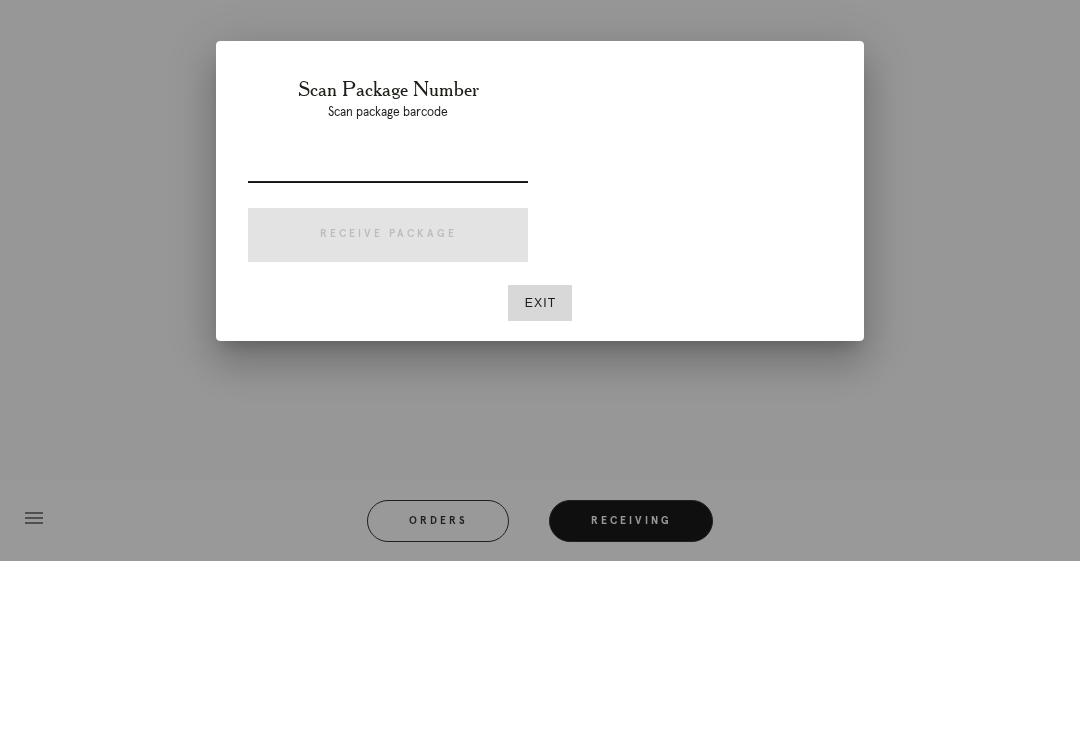 type 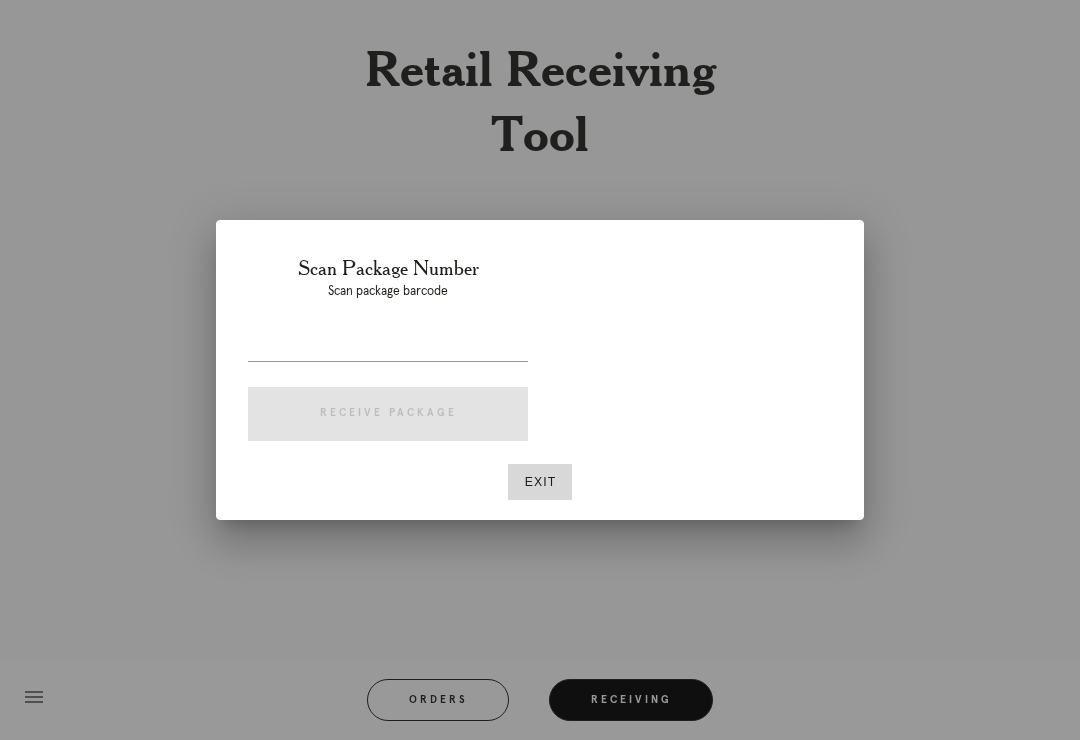 click on "Exit" at bounding box center (540, 482) 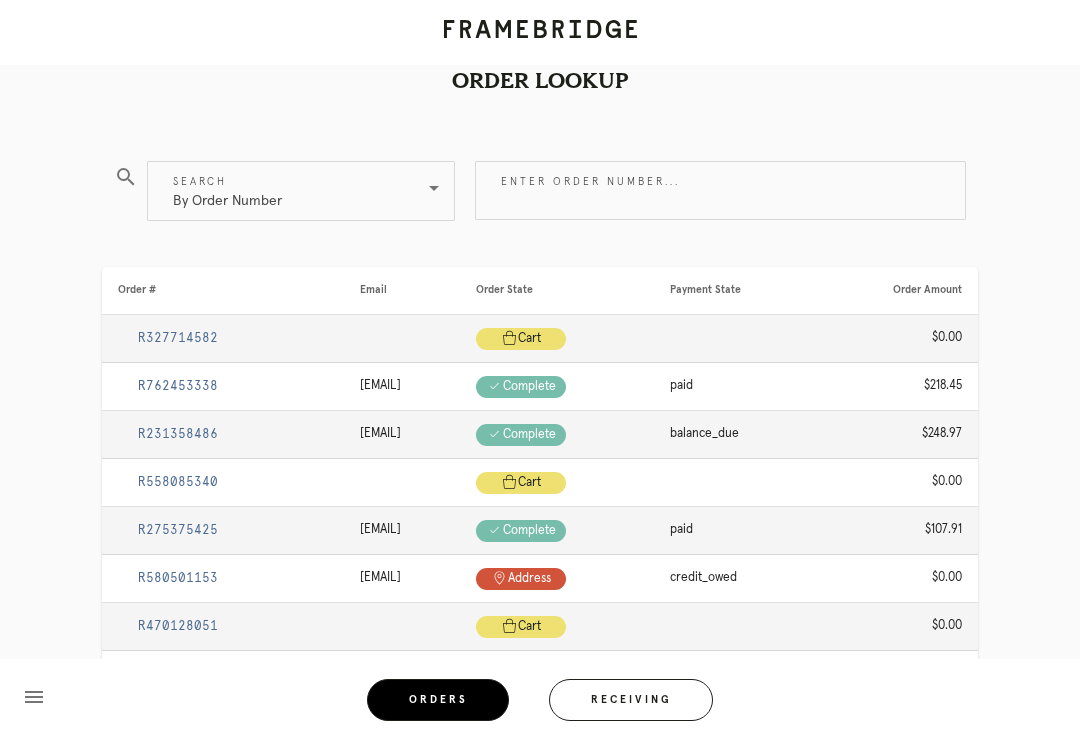click on "Enter order number..." at bounding box center (720, 190) 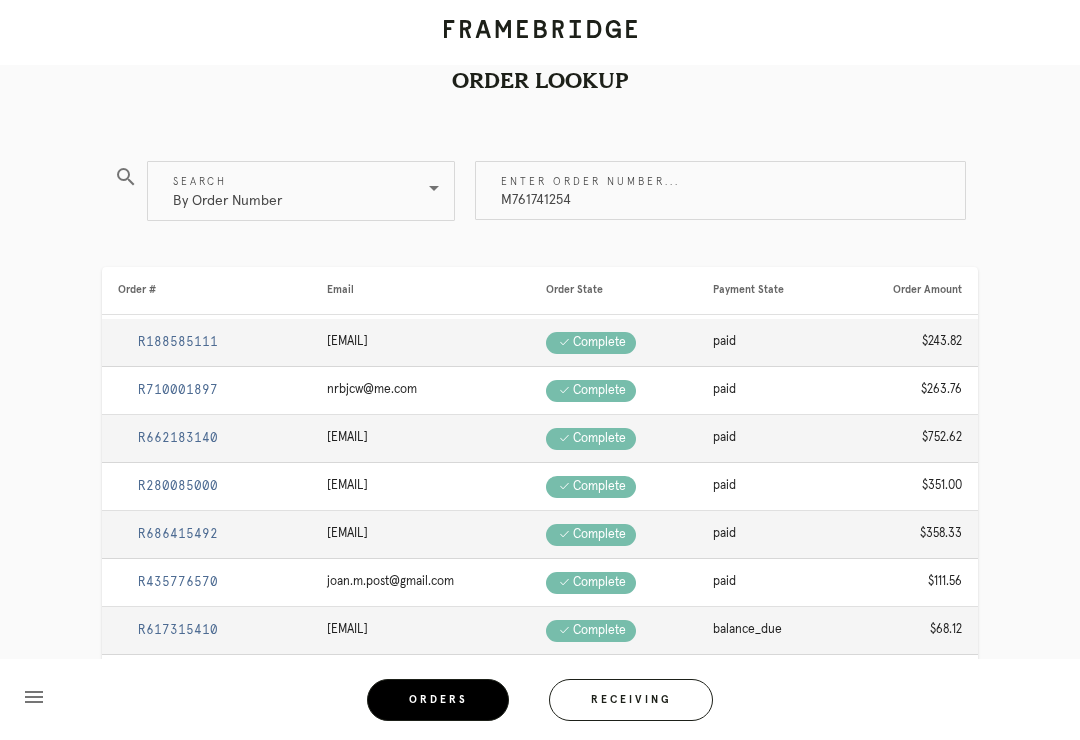 click on "M761741254" at bounding box center [720, 190] 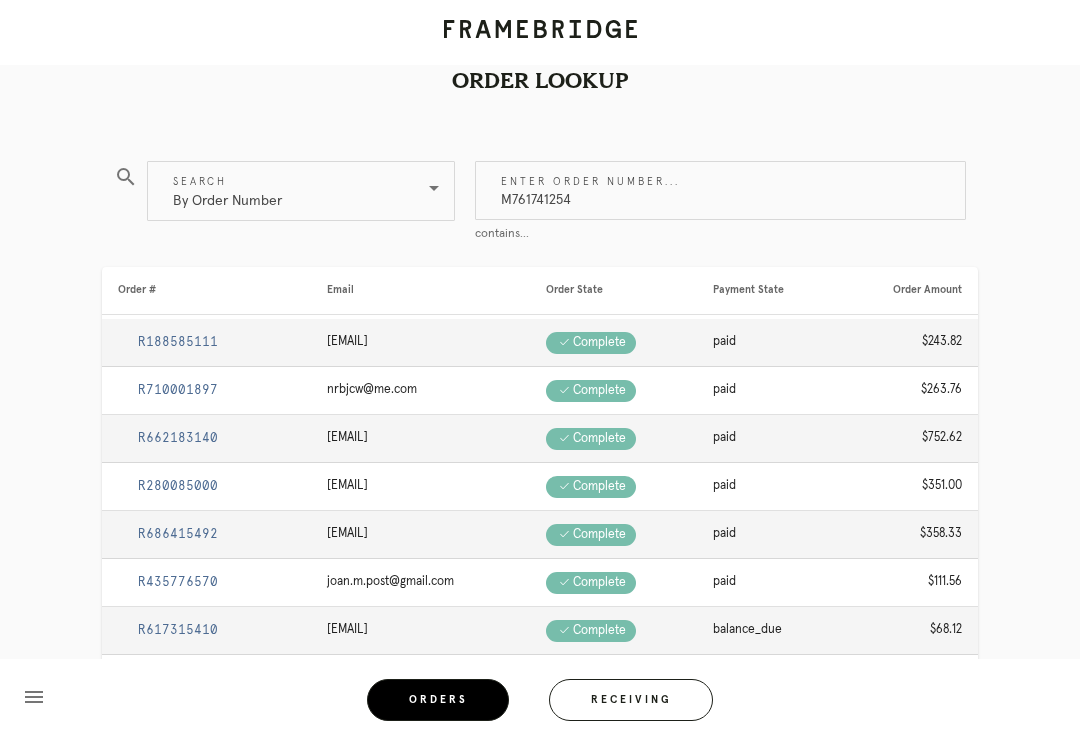 type on "M761741254" 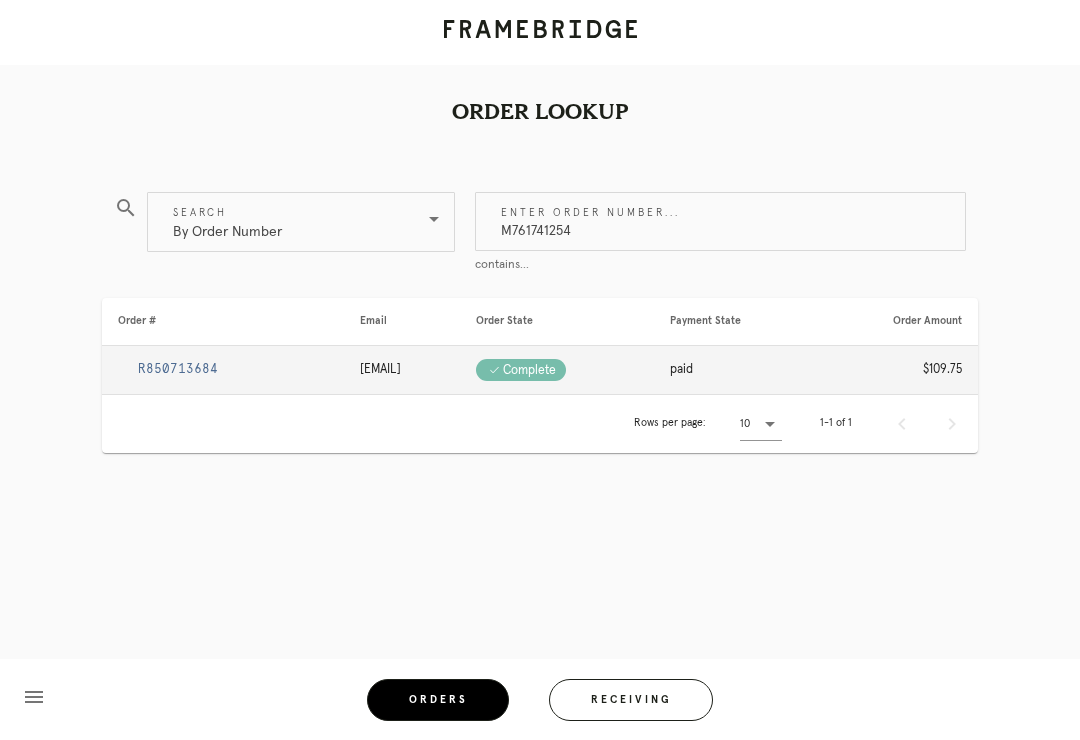 click on "R850713684" at bounding box center (178, 369) 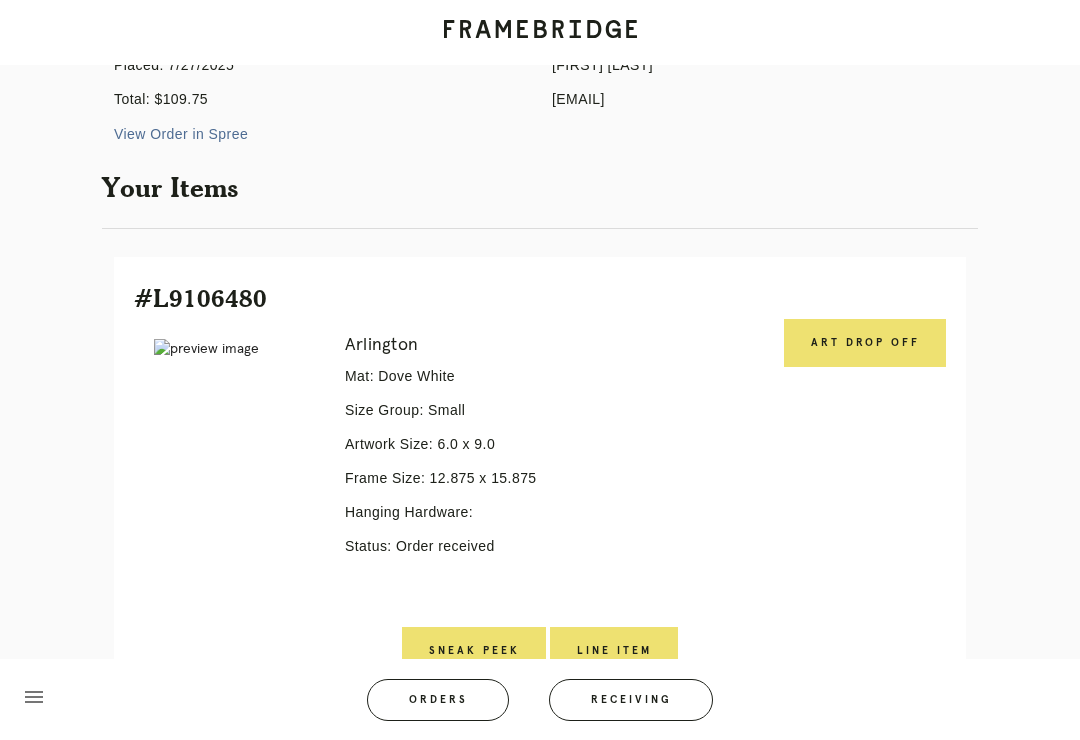 scroll, scrollTop: 313, scrollLeft: 0, axis: vertical 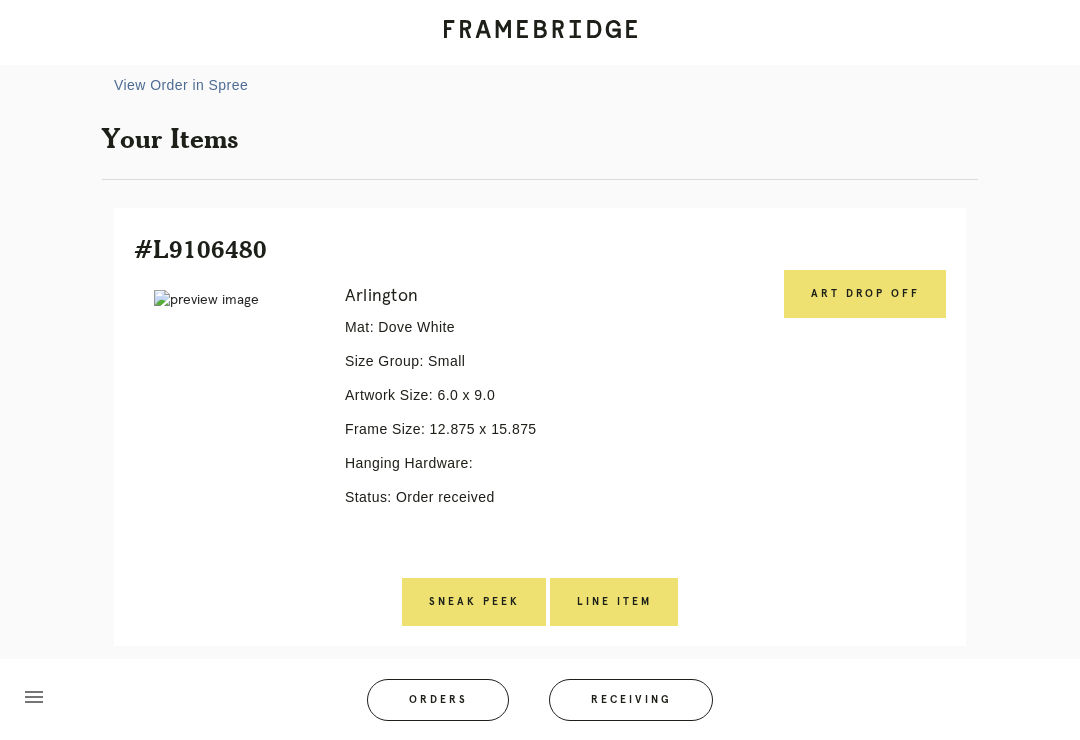 click on "Art drop off" at bounding box center [865, 294] 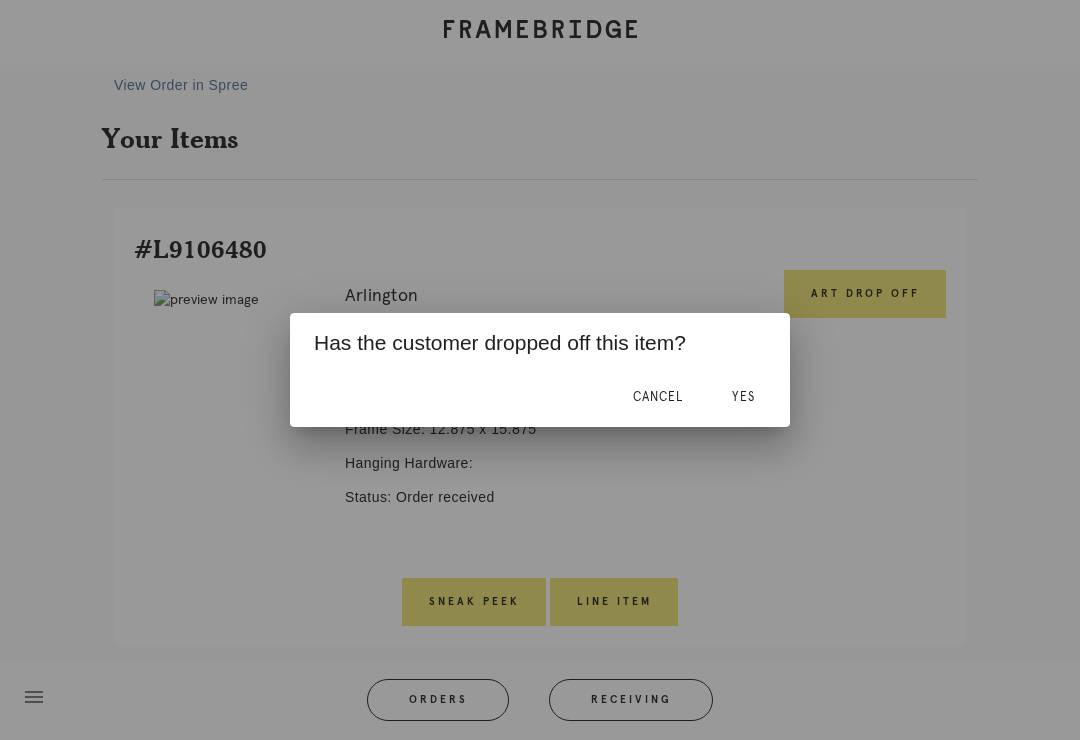 click on "Yes" at bounding box center (743, 397) 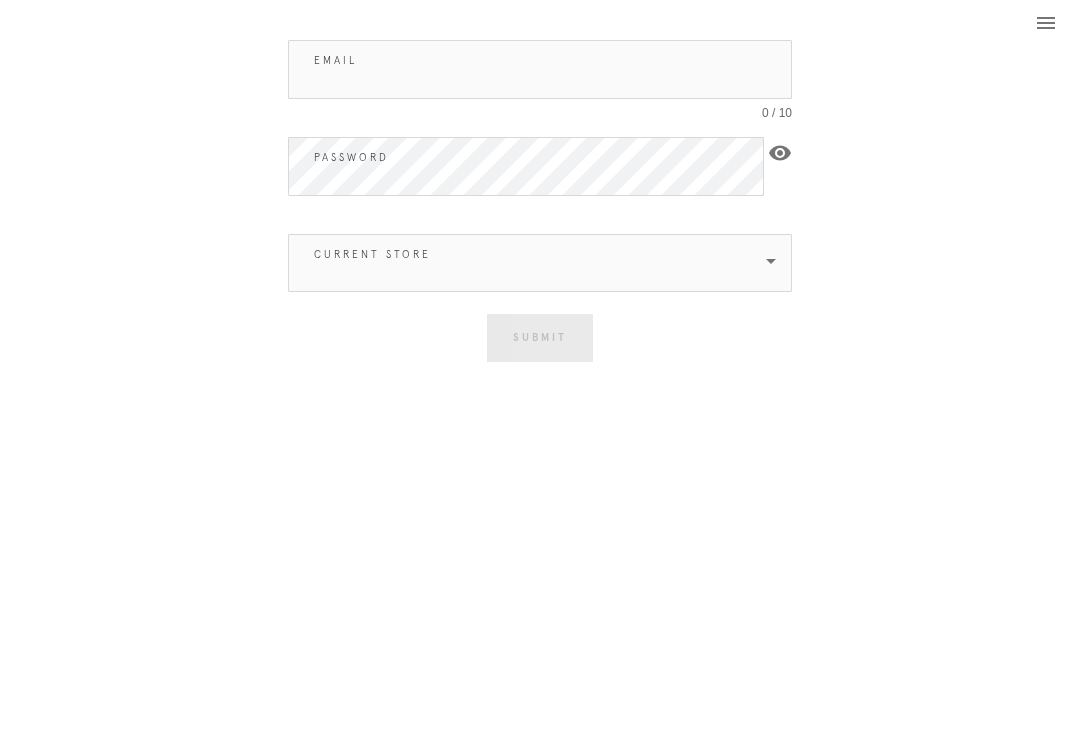 scroll, scrollTop: 0, scrollLeft: 0, axis: both 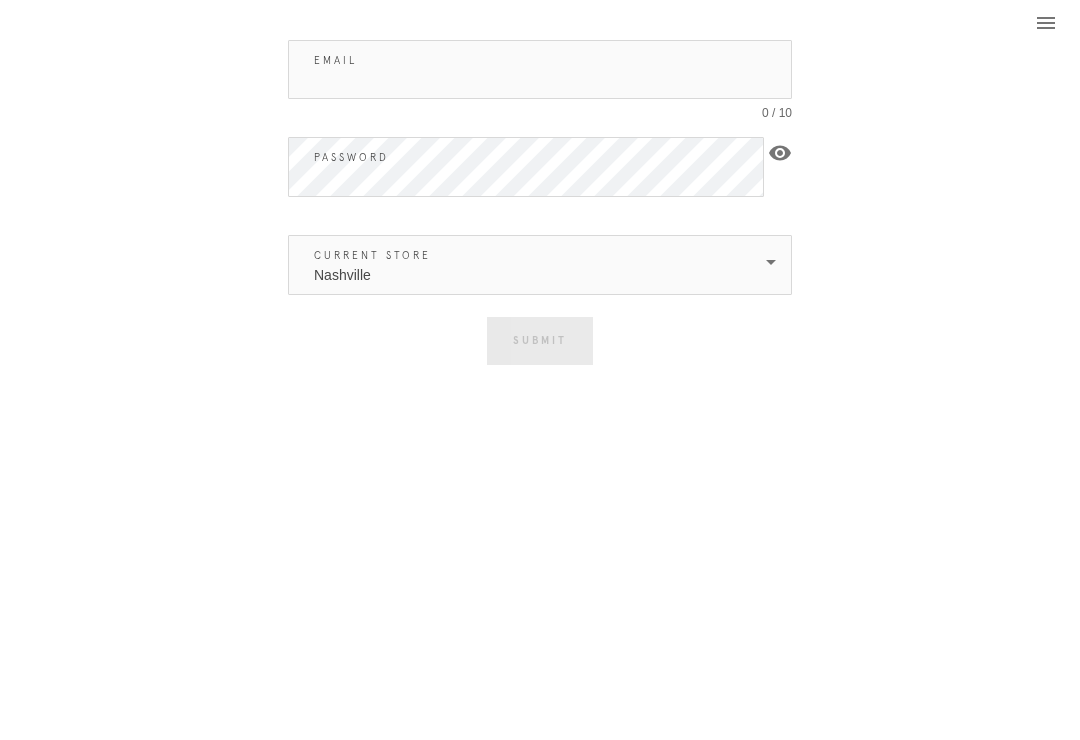 click on "Email" at bounding box center [540, 69] 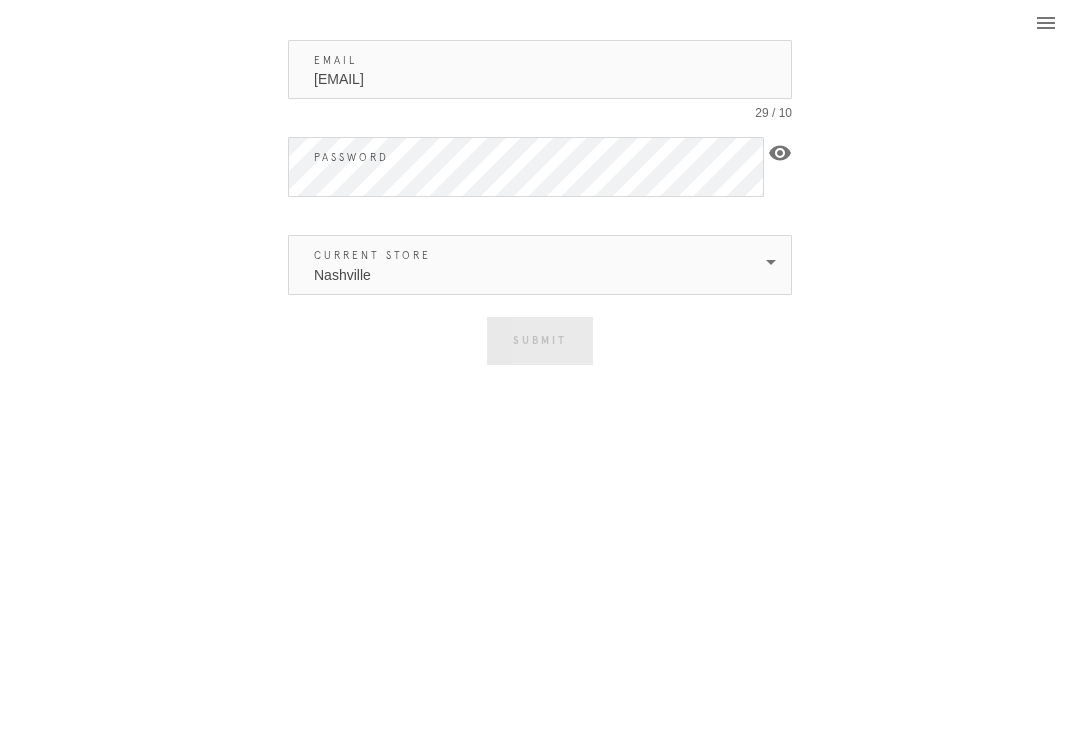 click on "Nashville" at bounding box center [526, 265] 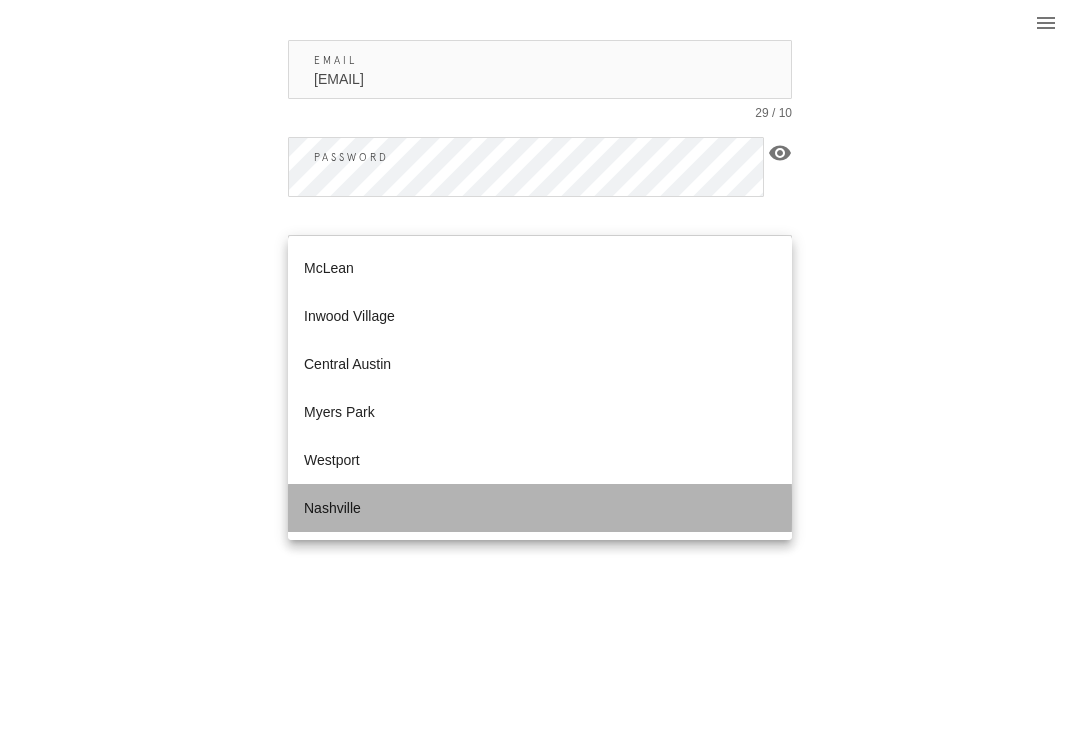 click on "Nashville" at bounding box center (540, 508) 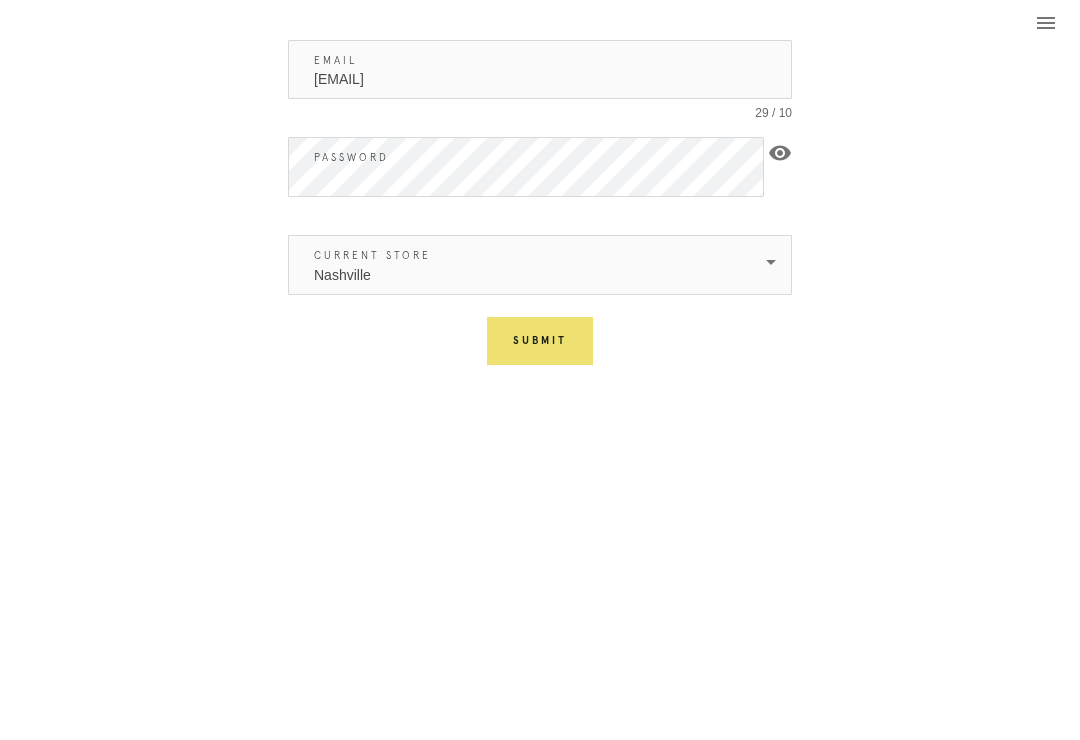 click on "Submit" at bounding box center [540, 341] 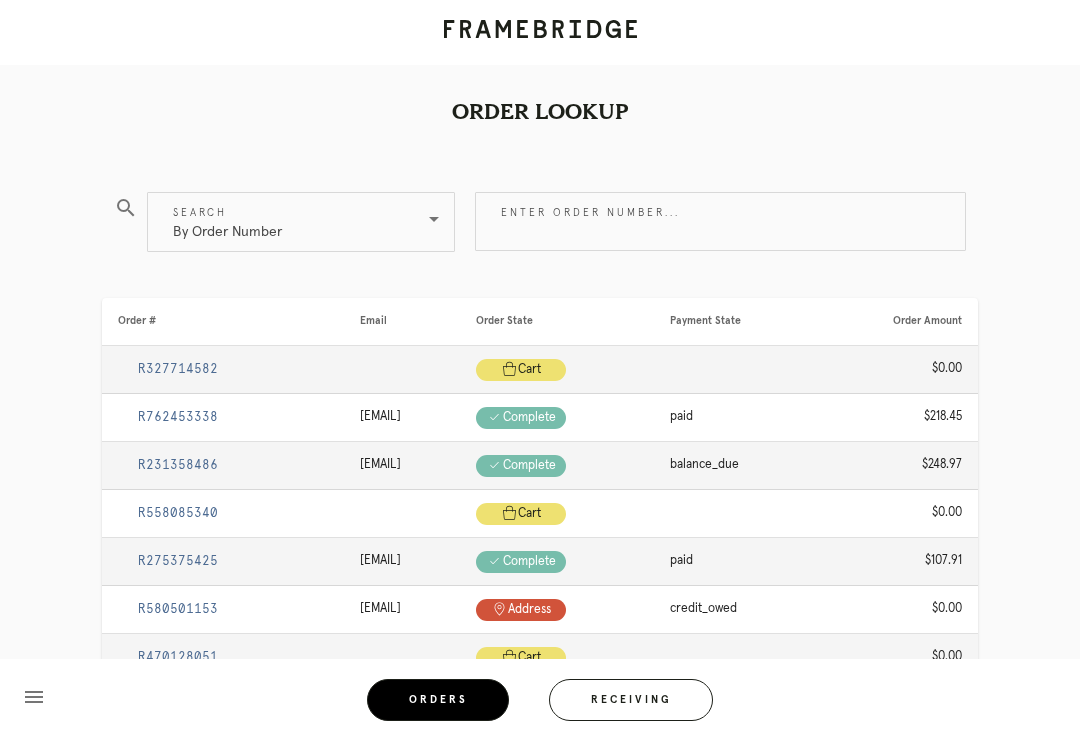 click on "Enter order number..." at bounding box center (720, 221) 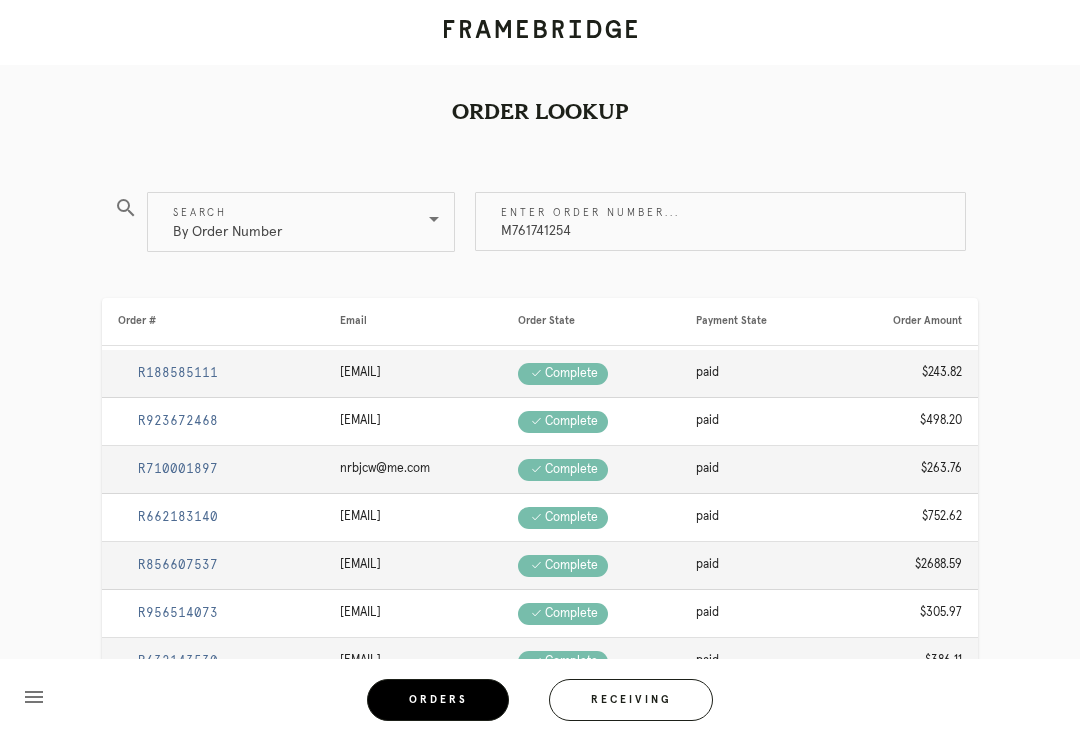 click on "M761741254" at bounding box center (720, 221) 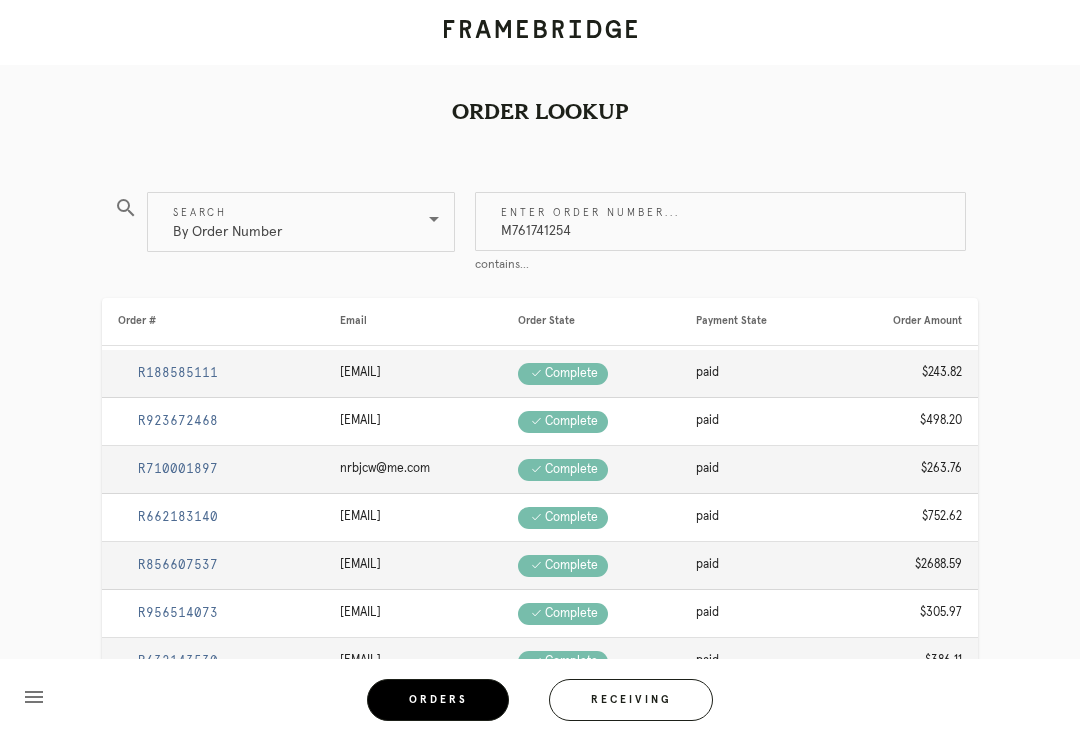 type on "M761741254" 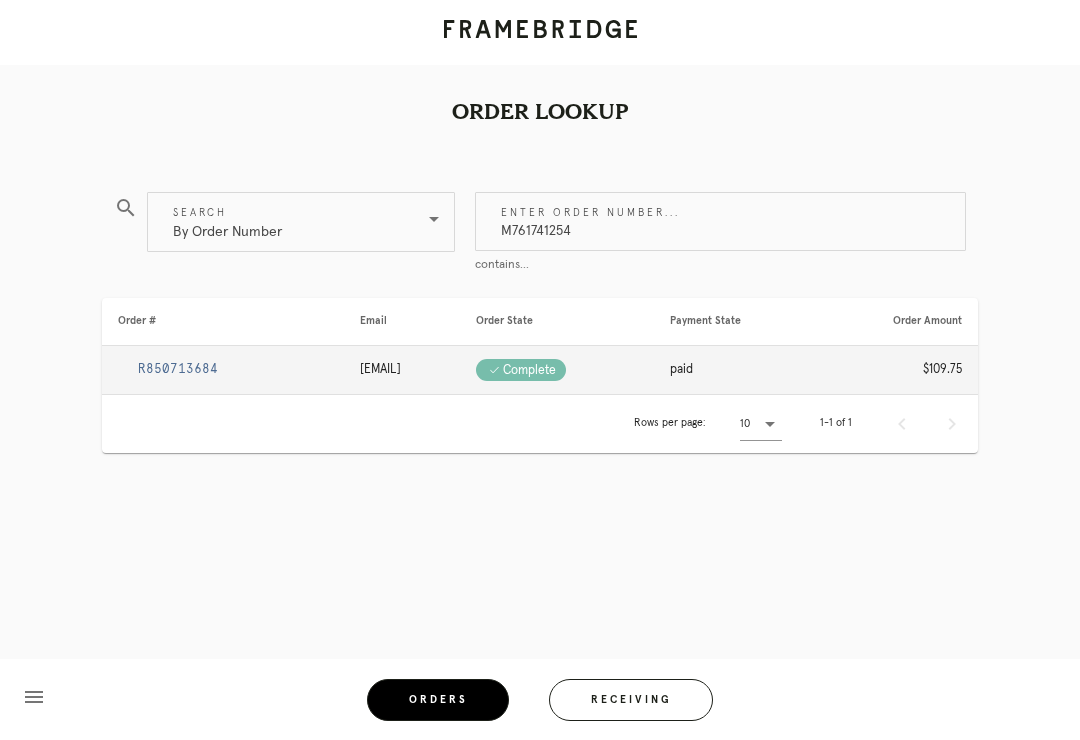 click on "R850713684" at bounding box center [178, 369] 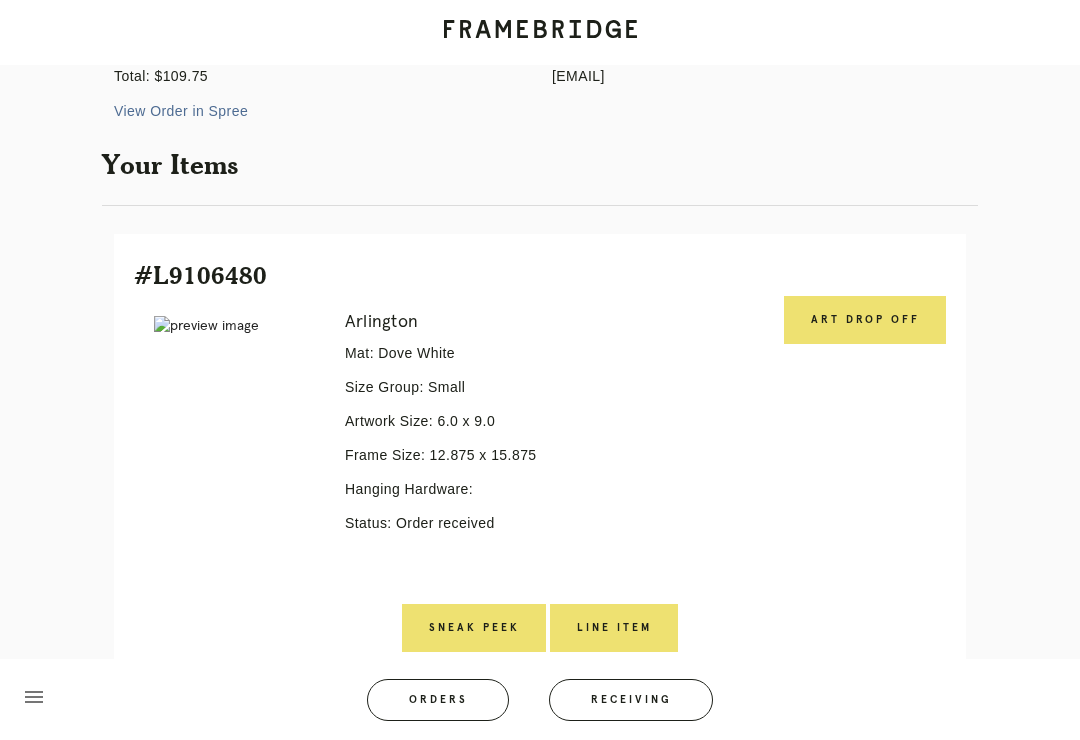 scroll, scrollTop: 313, scrollLeft: 0, axis: vertical 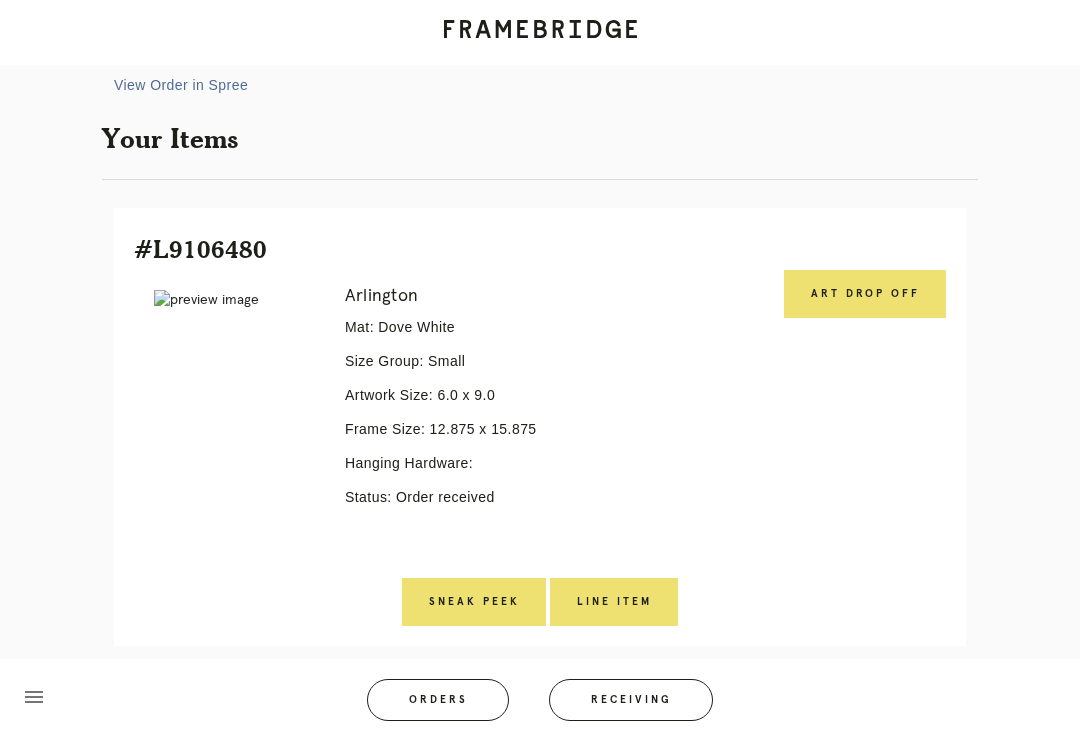 click on "Art drop off" at bounding box center [865, 294] 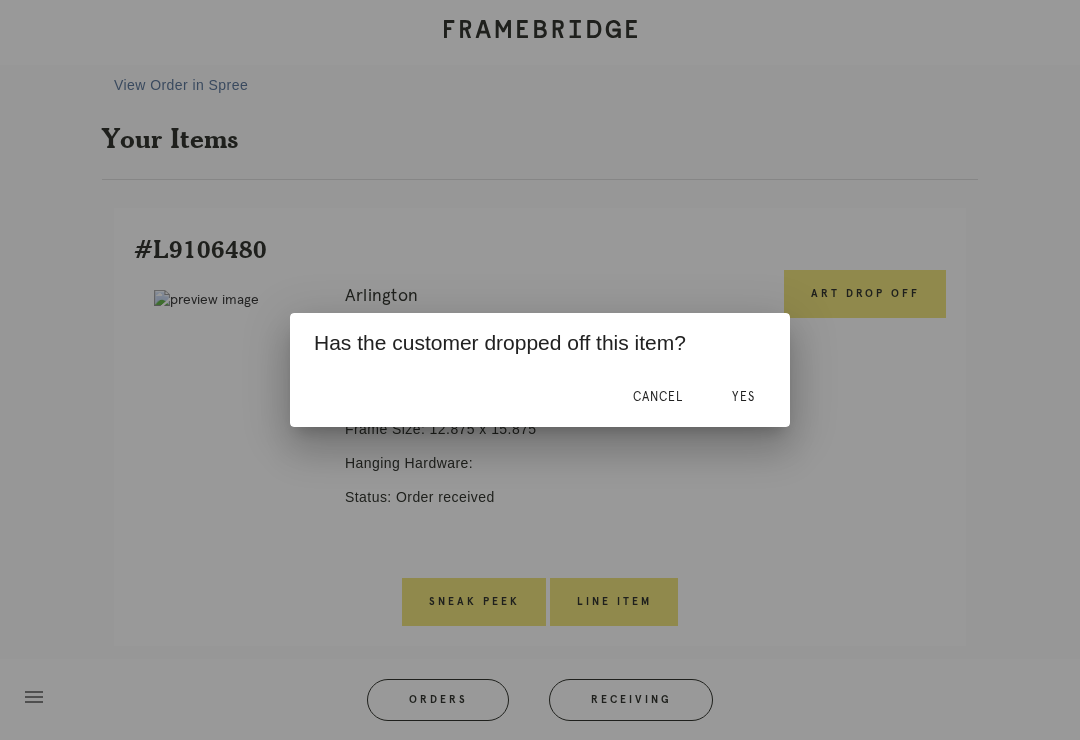 click on "Yes" at bounding box center (743, 397) 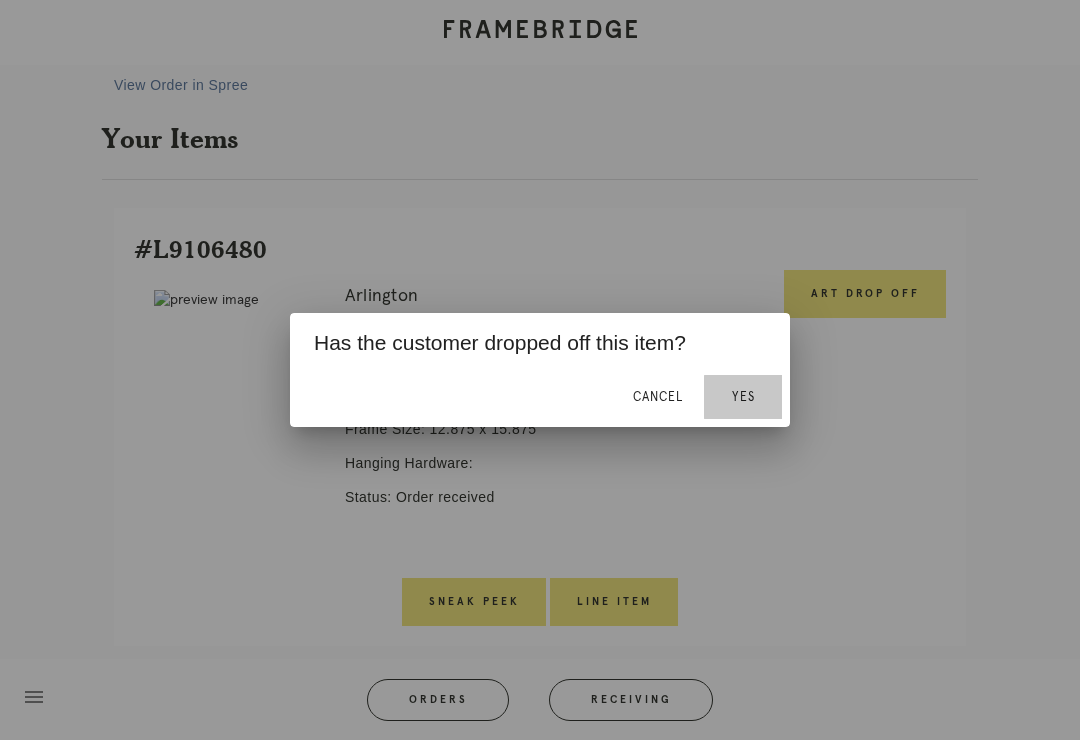 scroll, scrollTop: 0, scrollLeft: 0, axis: both 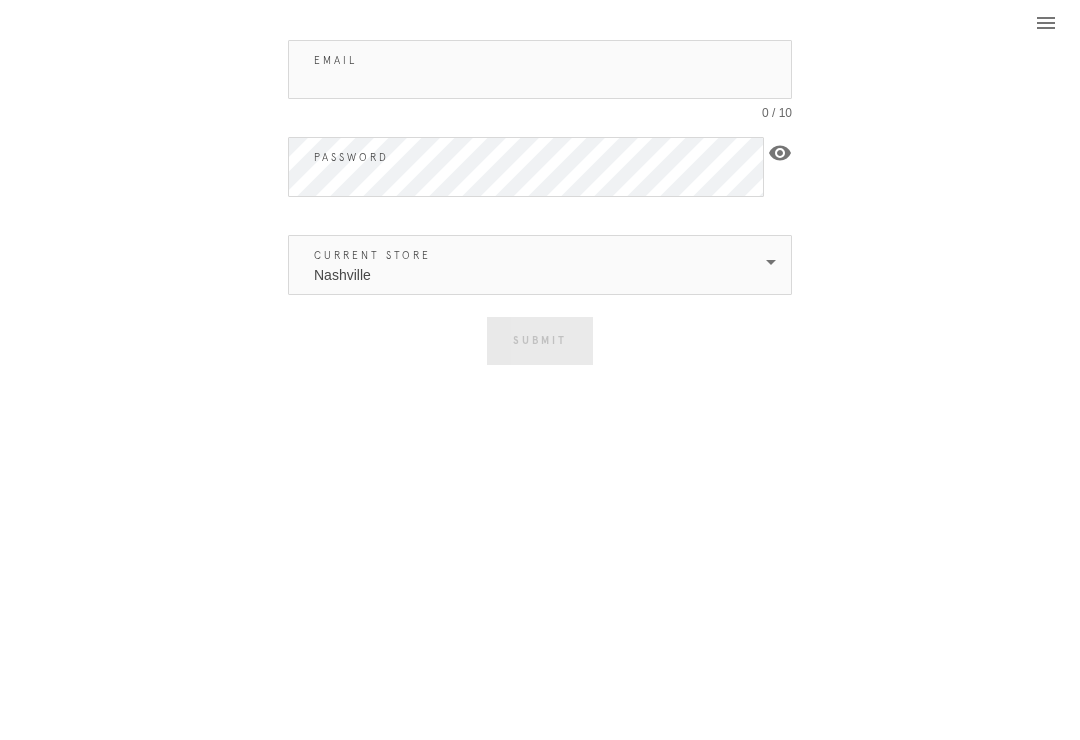 click on "Email" at bounding box center (540, 69) 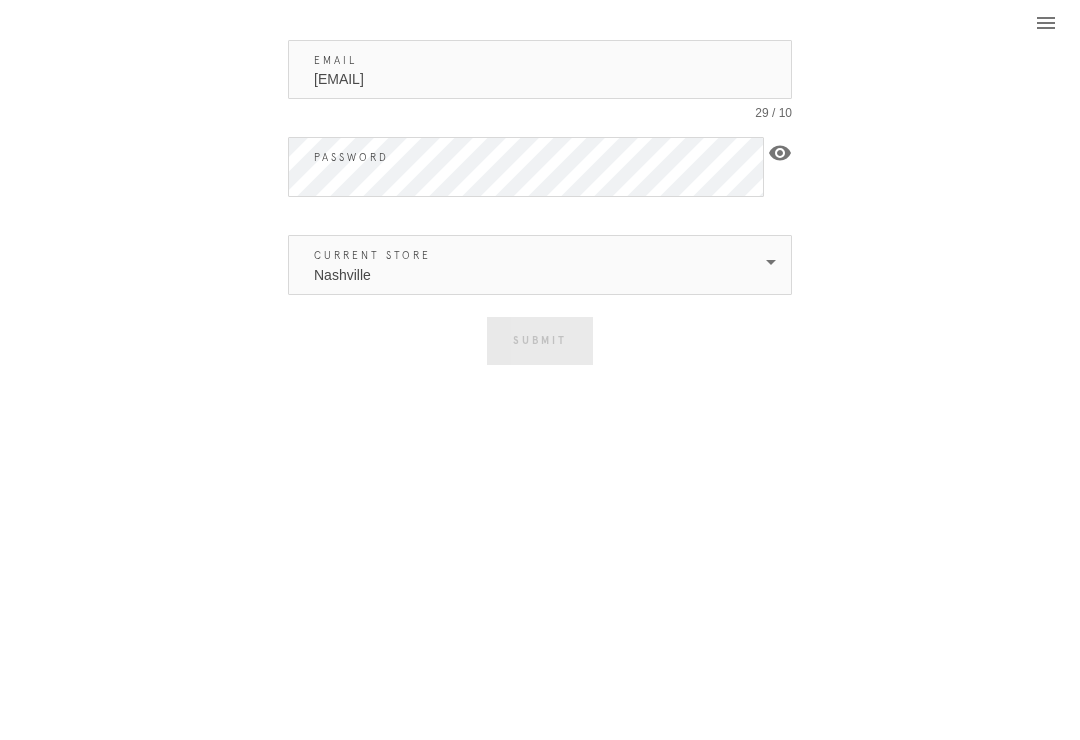 click on "Nashville" at bounding box center (526, 265) 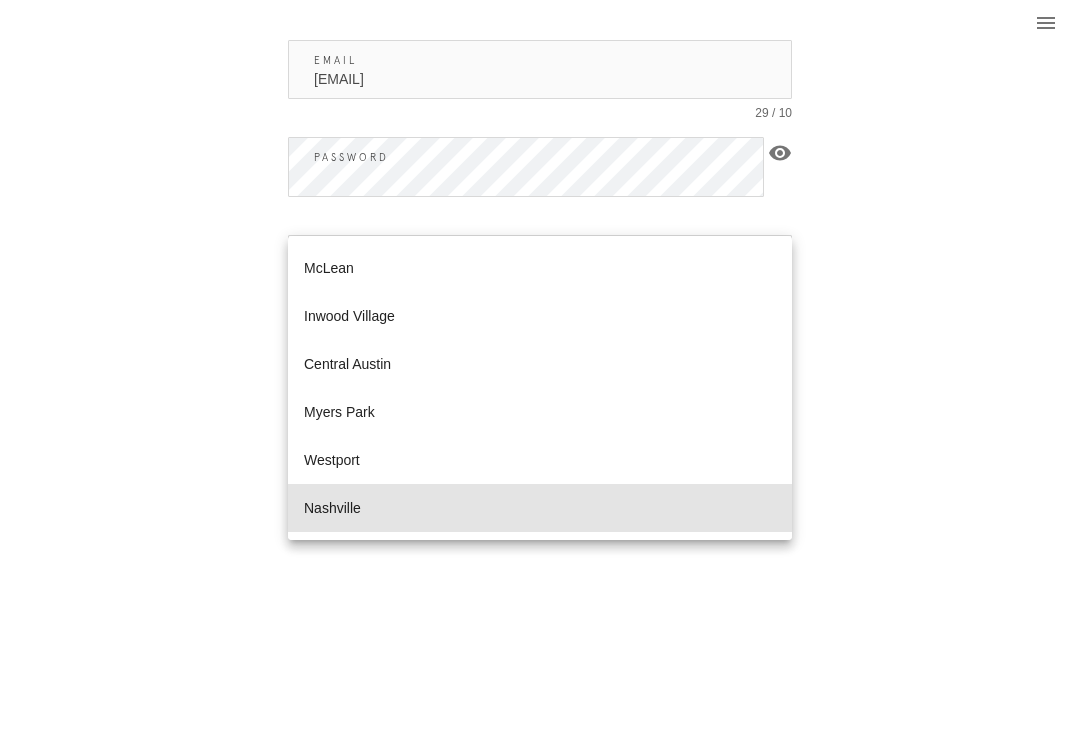 click on "Nashville" at bounding box center (540, 508) 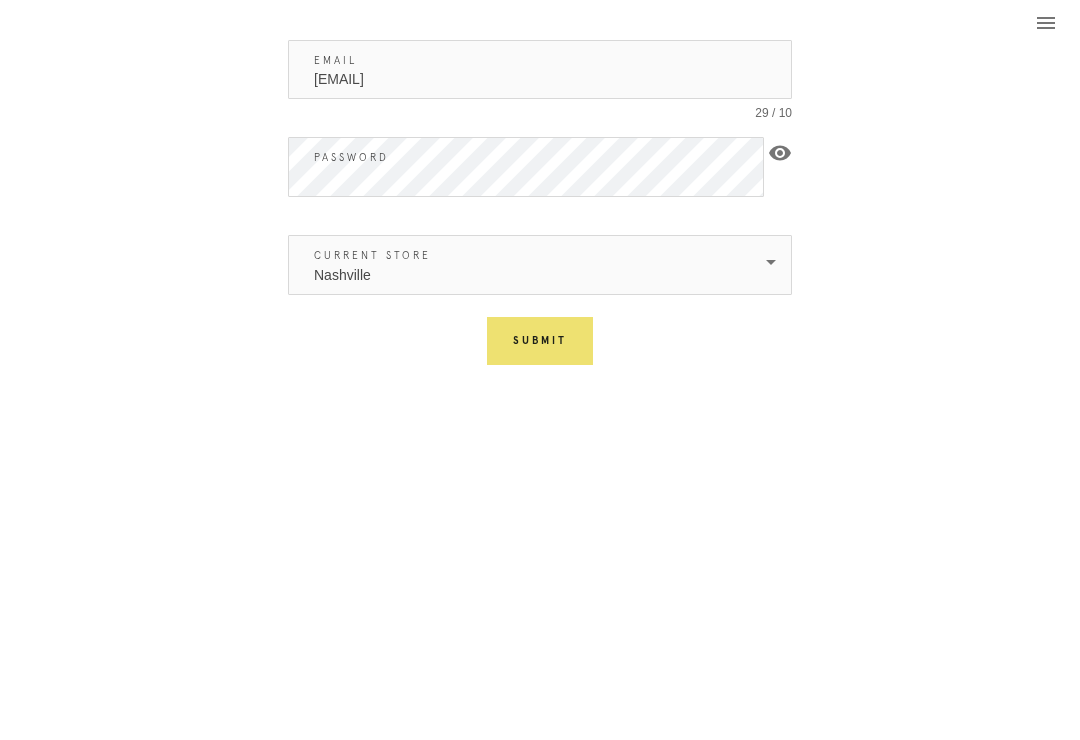 click on "Submit" at bounding box center [540, 341] 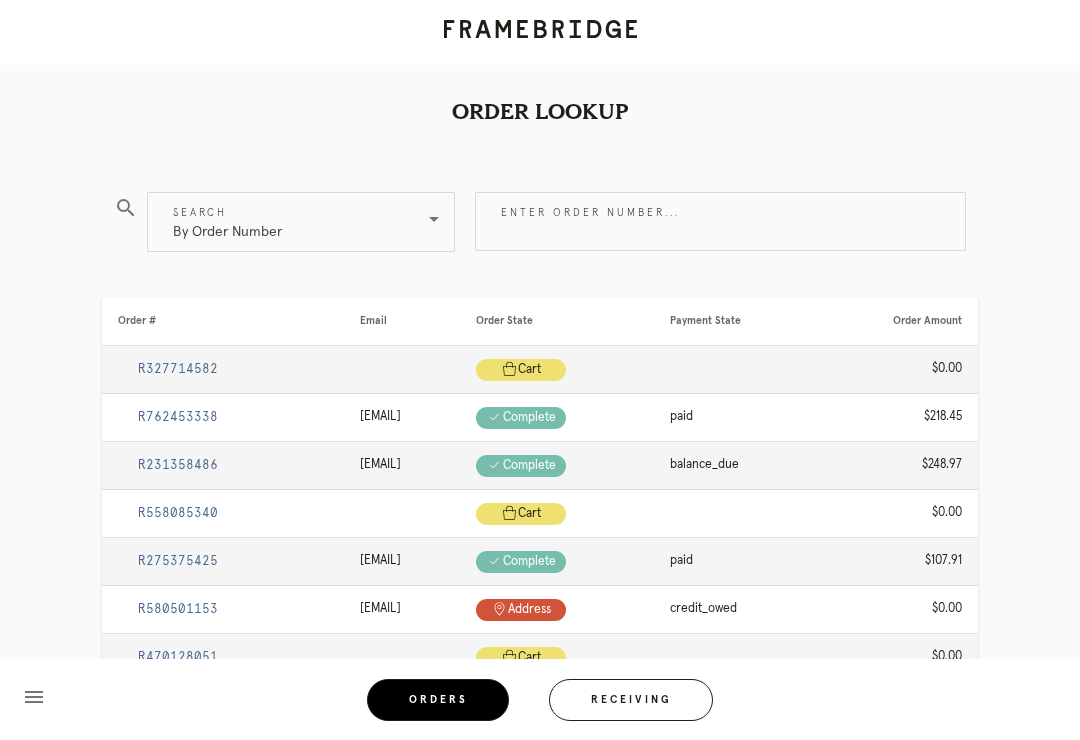 click on "Enter order number..." at bounding box center (720, 221) 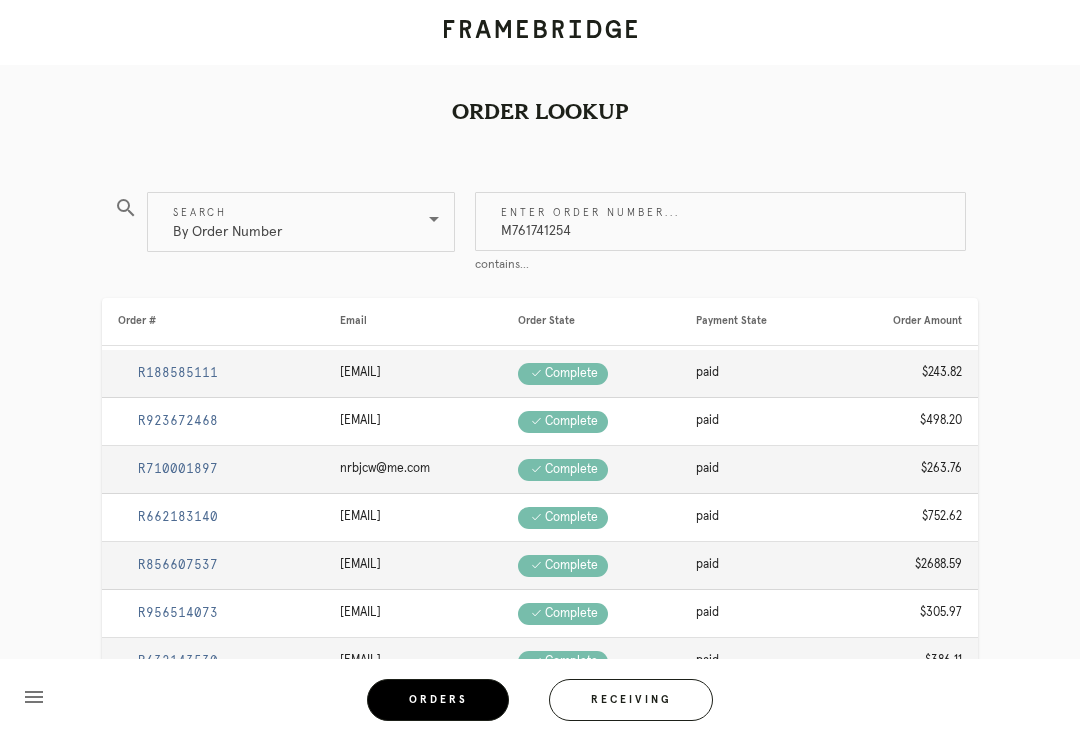 type on "M761741254" 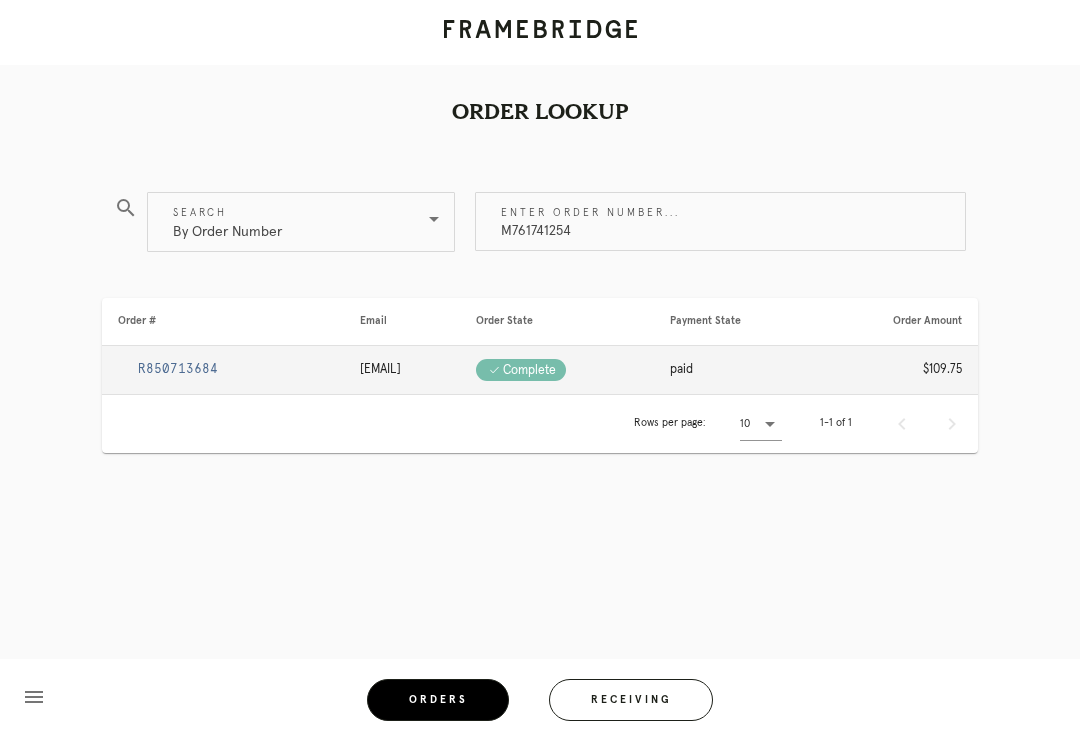 click on "R850713684" at bounding box center (178, 369) 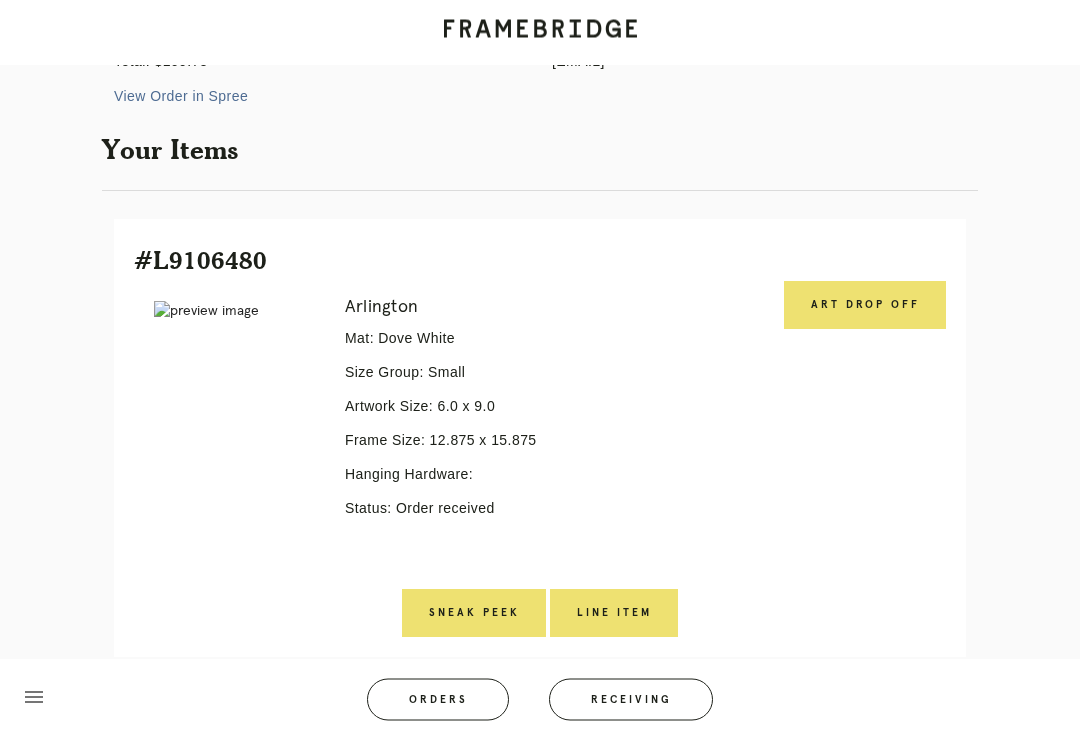 scroll, scrollTop: 302, scrollLeft: 0, axis: vertical 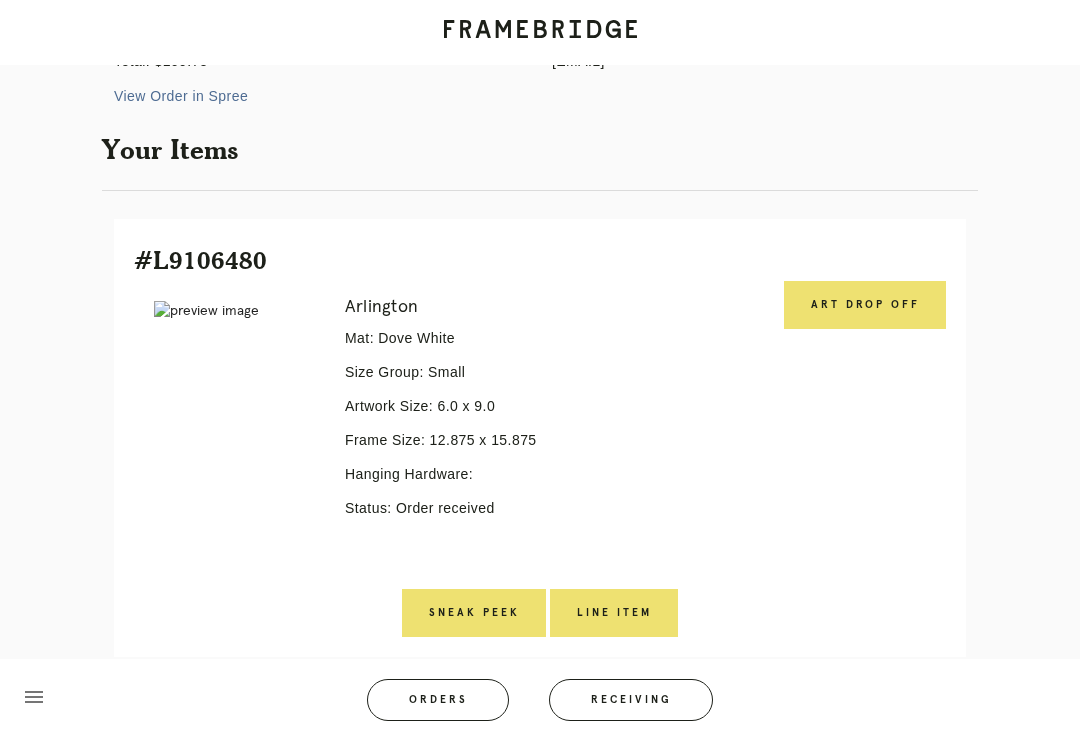click on "Art drop off" at bounding box center (865, 305) 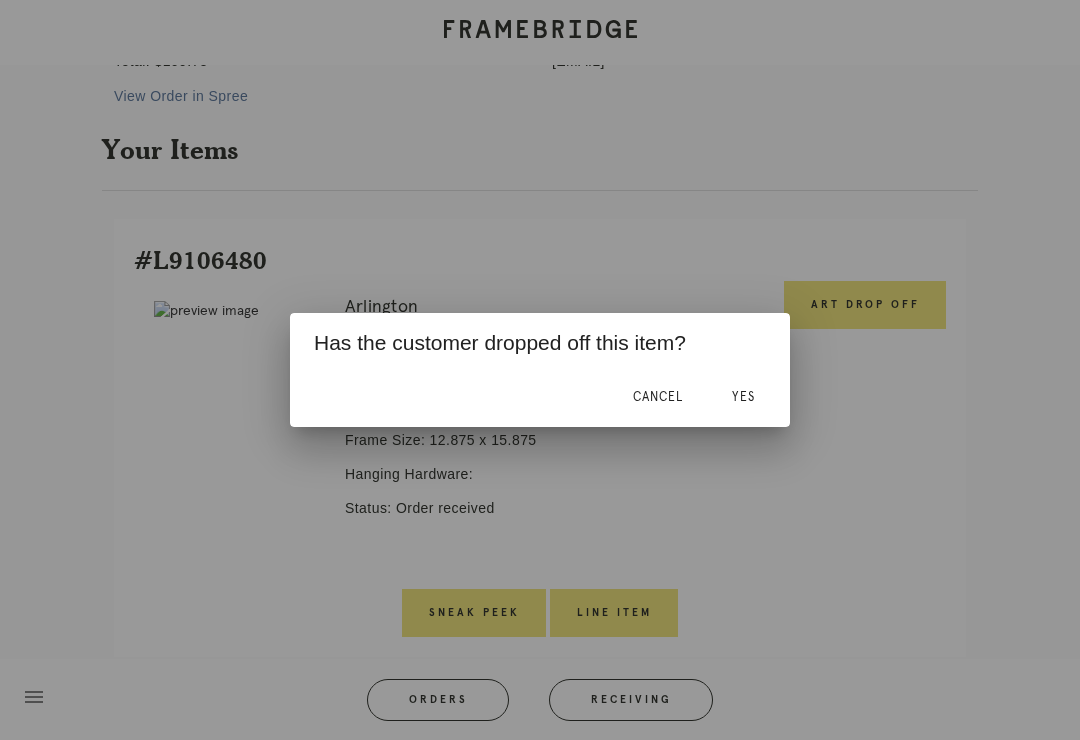 click on "Yes" at bounding box center (743, 397) 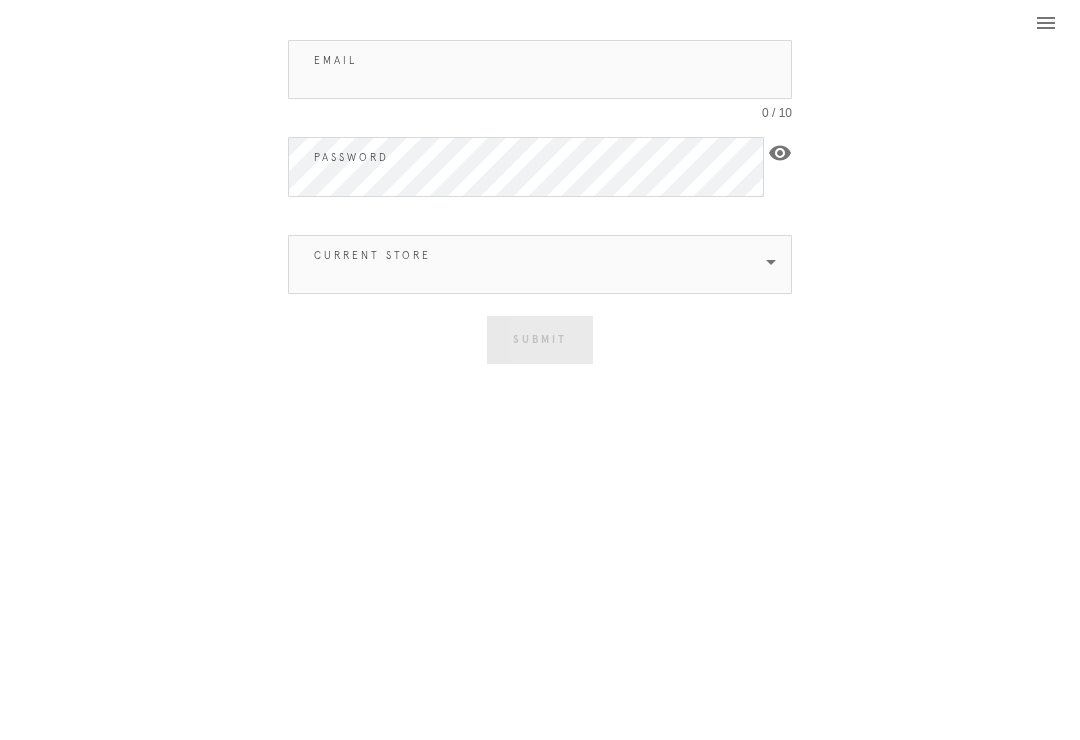 scroll, scrollTop: 0, scrollLeft: 0, axis: both 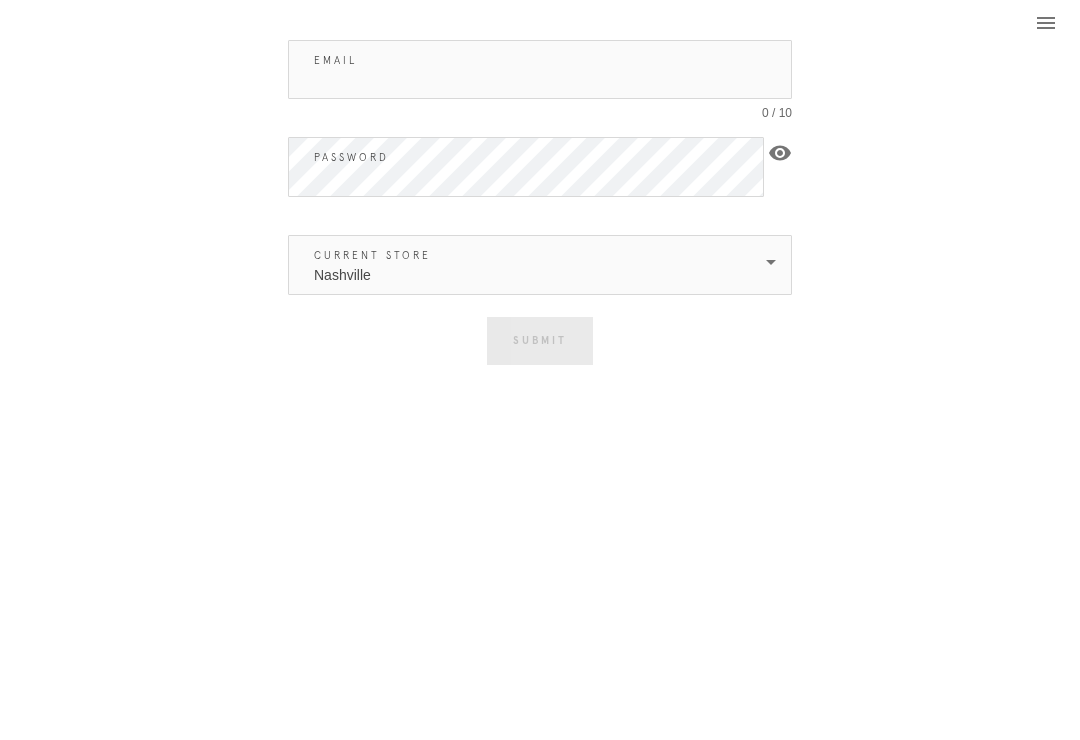 click on "Email" at bounding box center (540, 69) 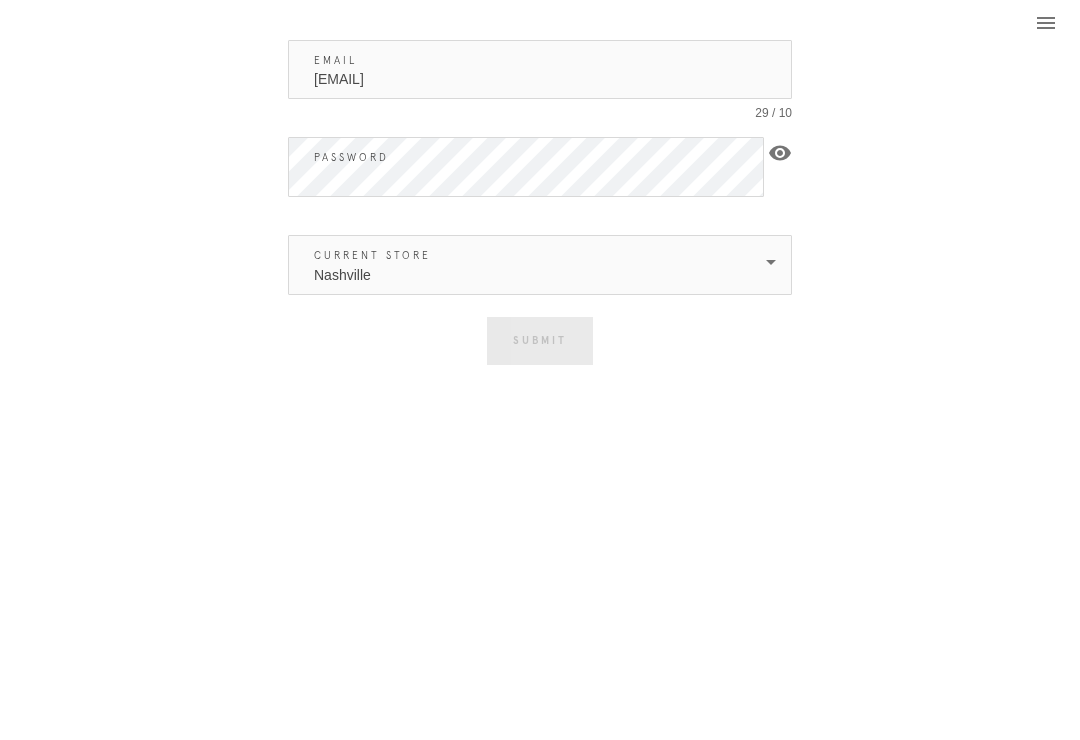 click on "Nashville" at bounding box center (526, 265) 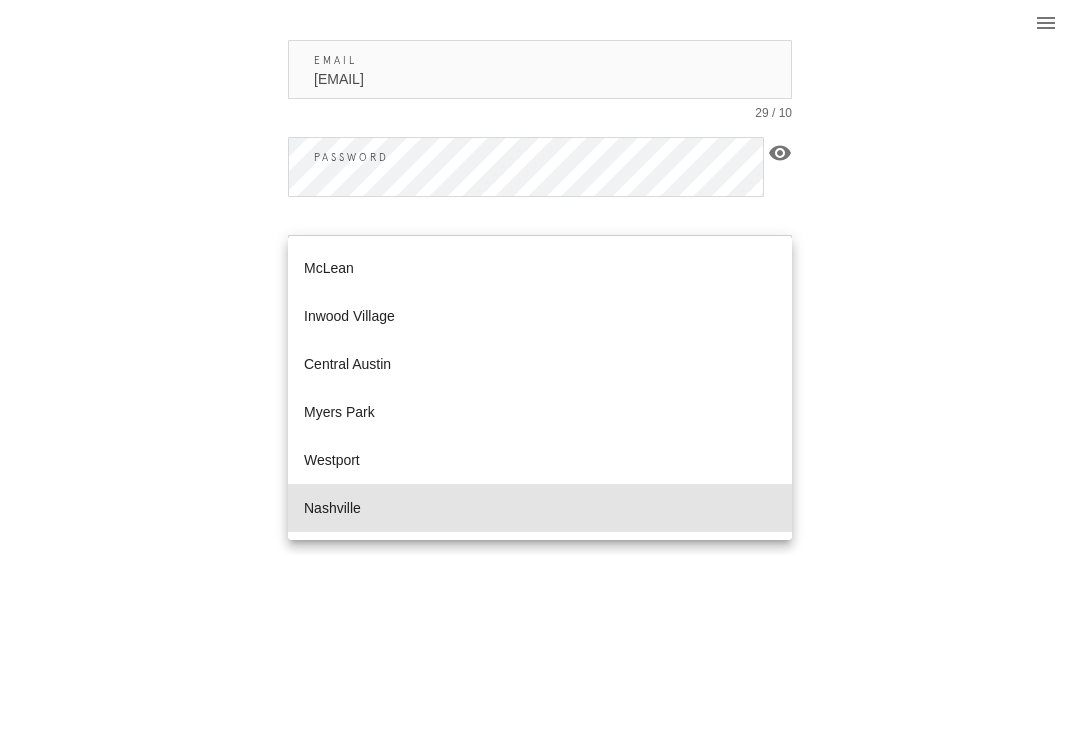 click on "Nashville" at bounding box center [540, 508] 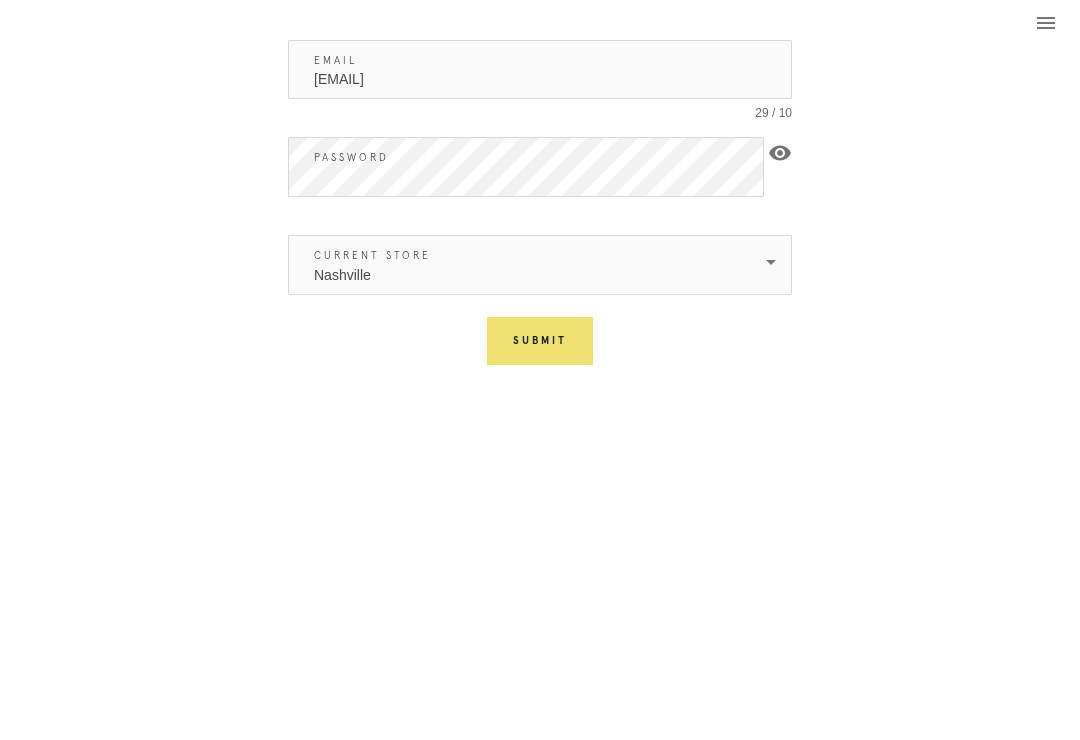 click on "Submit" at bounding box center (540, 341) 